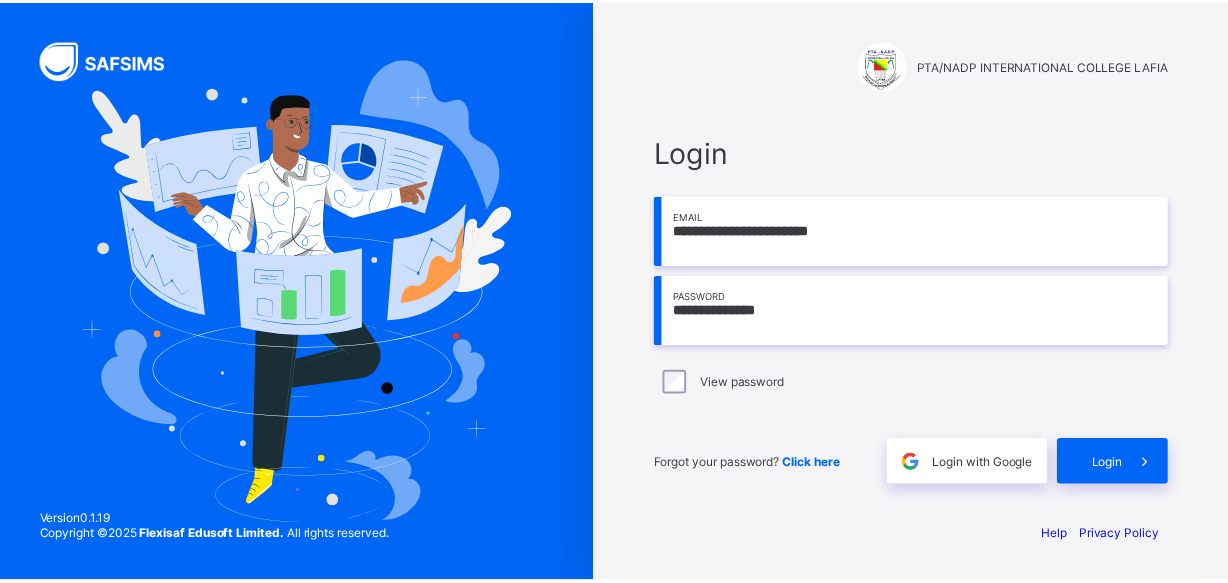 scroll, scrollTop: 0, scrollLeft: 0, axis: both 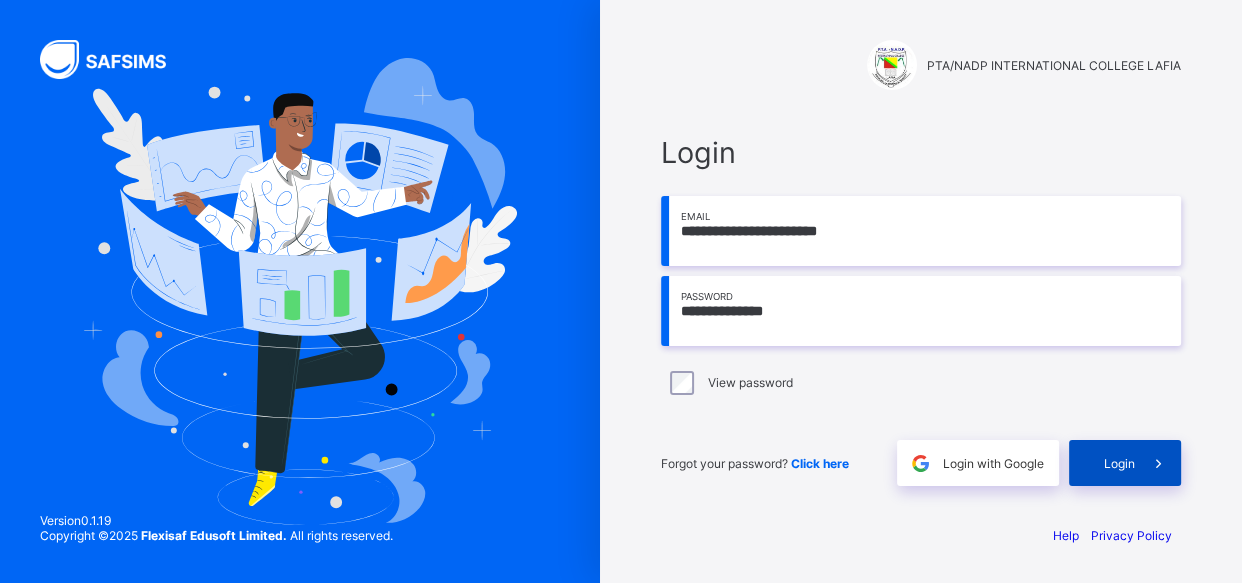 click on "Login" at bounding box center (1125, 463) 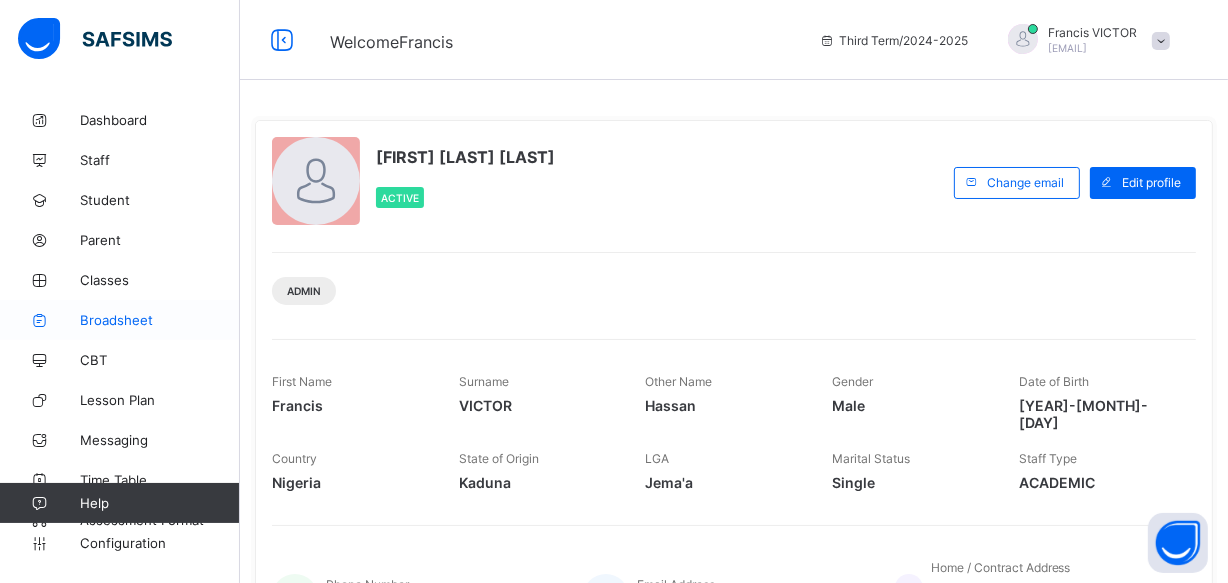 click on "Broadsheet" at bounding box center [160, 320] 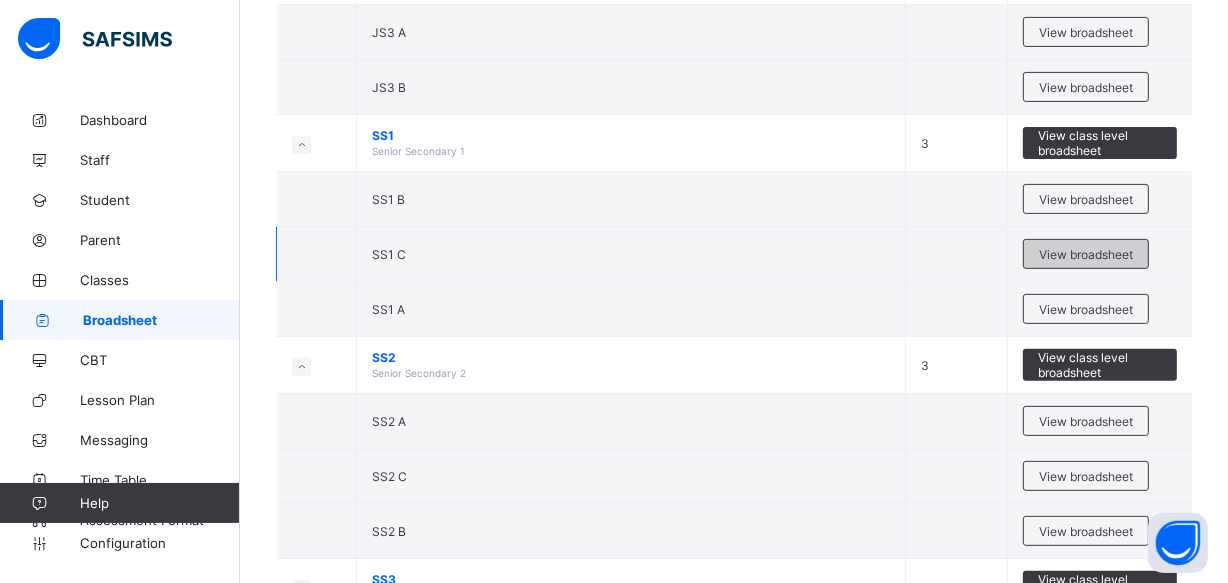 scroll, scrollTop: 727, scrollLeft: 0, axis: vertical 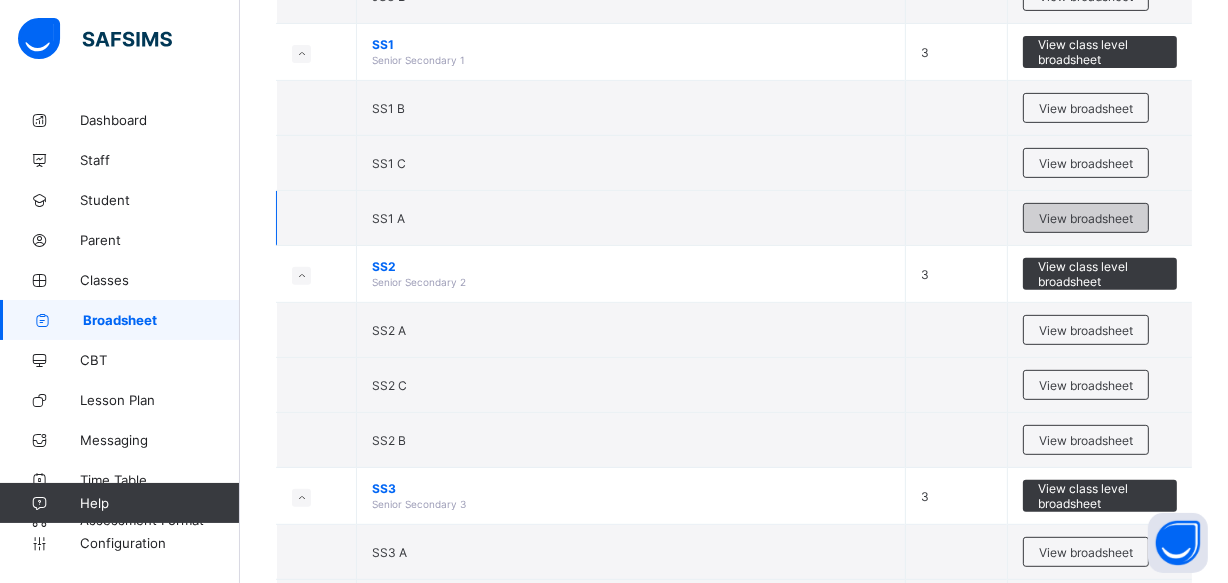 click on "View broadsheet" at bounding box center [1086, 218] 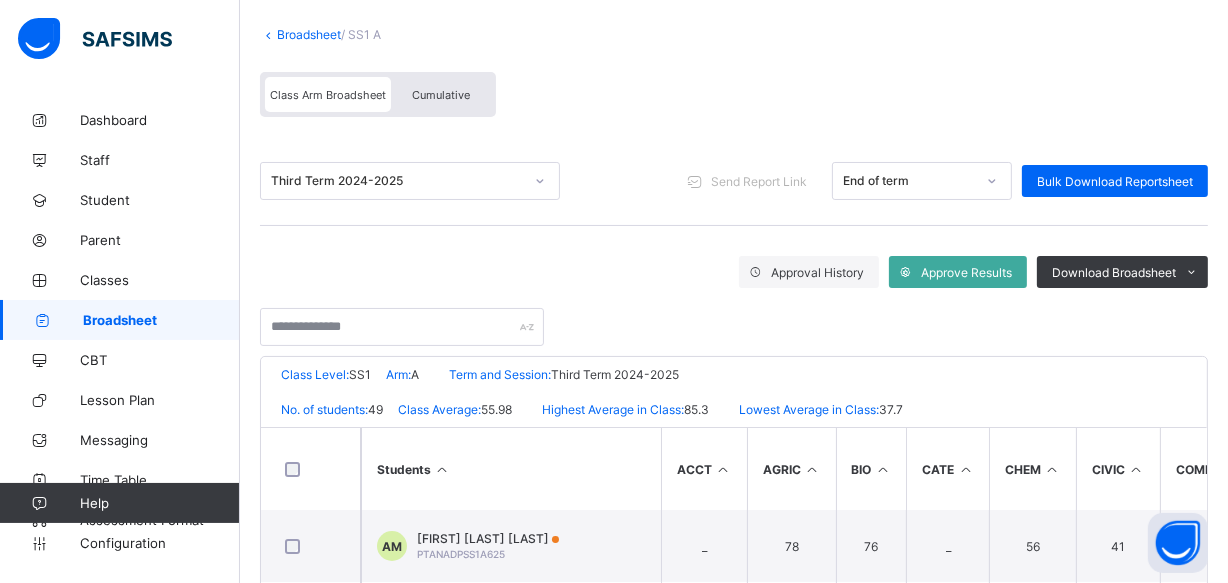 scroll, scrollTop: 90, scrollLeft: 0, axis: vertical 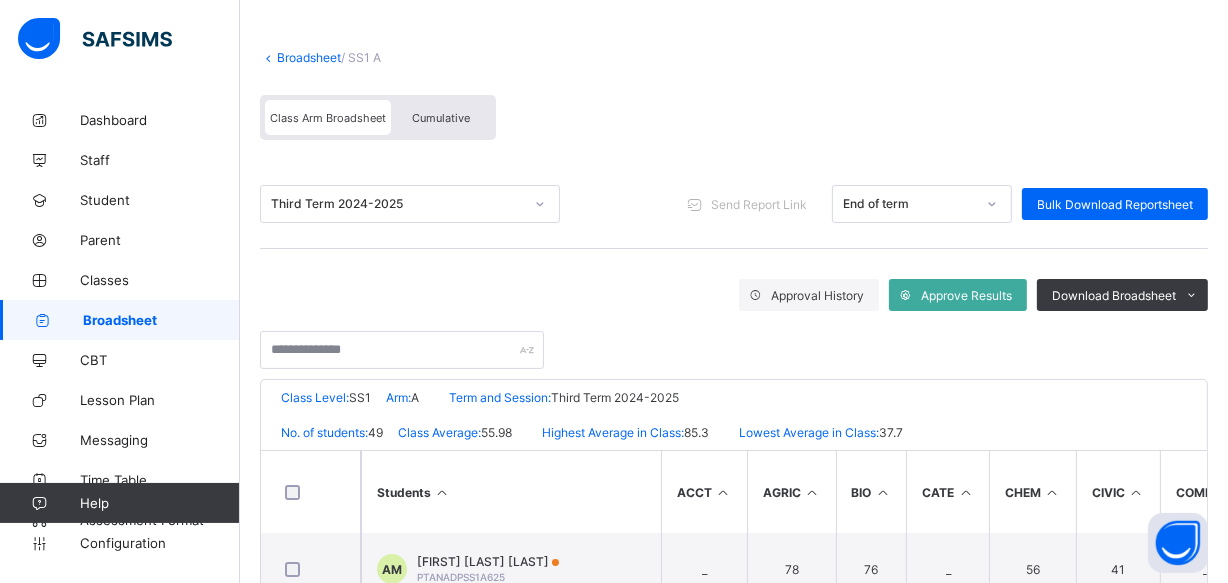 click on "Cumulative" at bounding box center [441, 118] 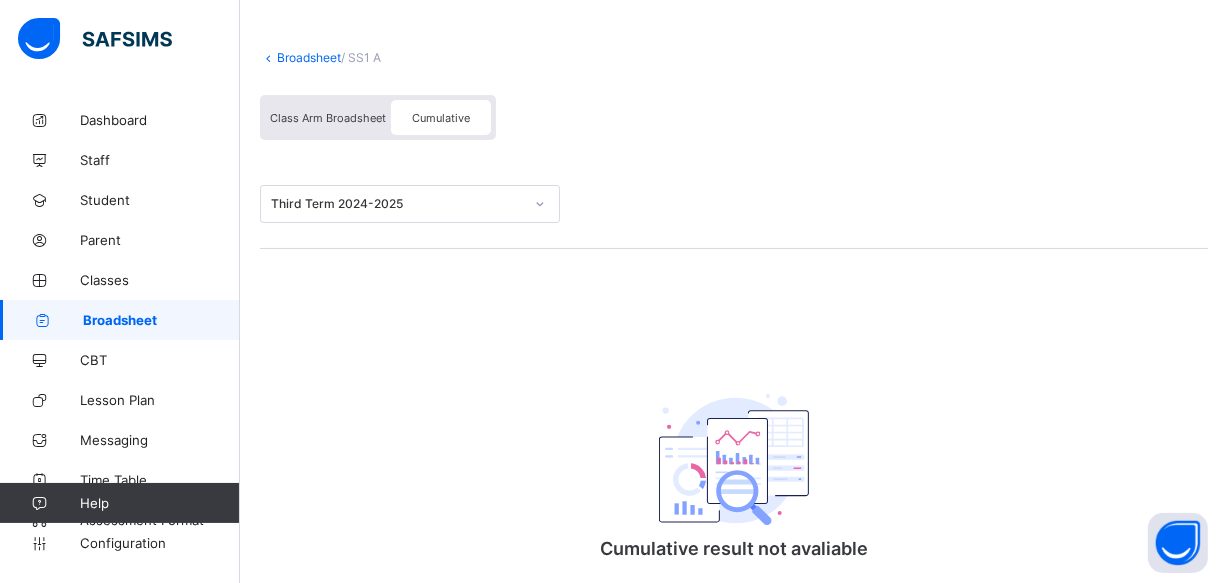 scroll, scrollTop: 0, scrollLeft: 0, axis: both 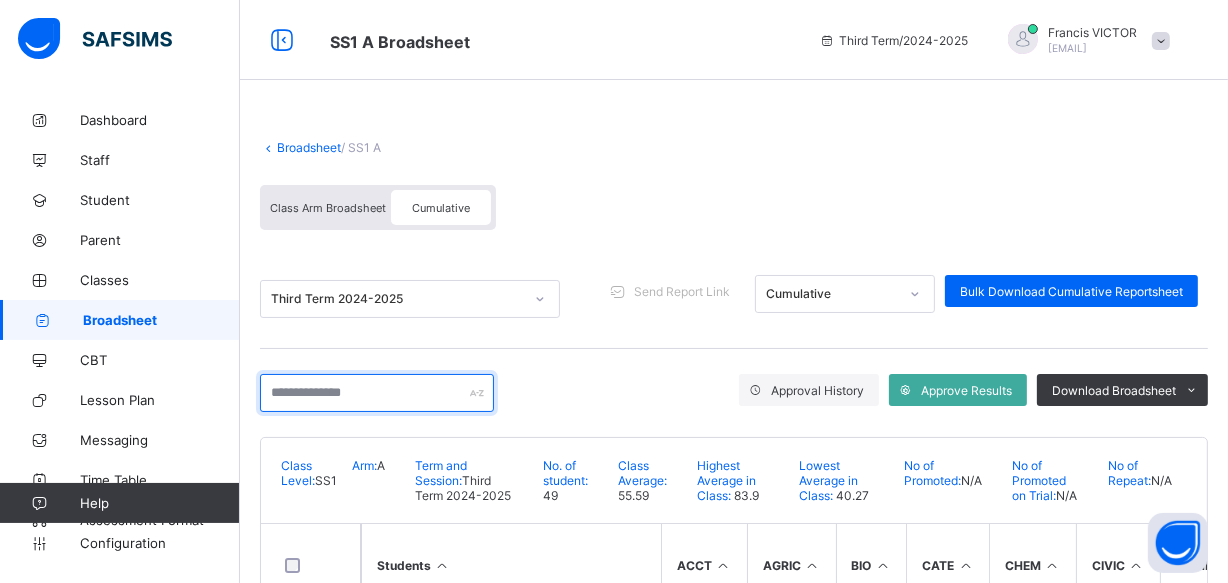 click at bounding box center (377, 393) 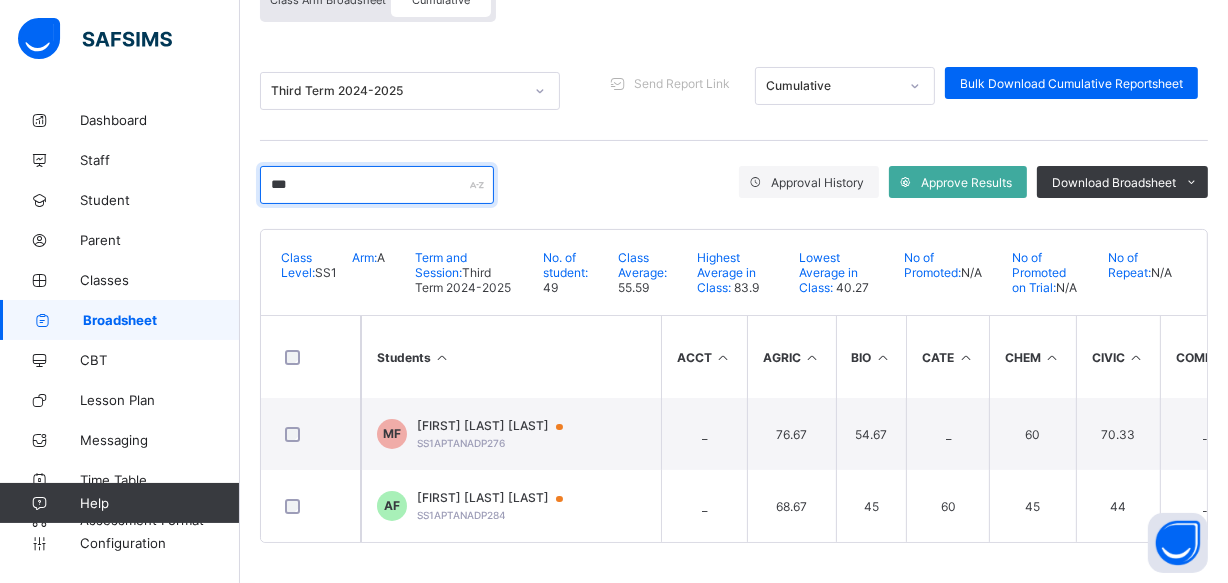 scroll, scrollTop: 212, scrollLeft: 0, axis: vertical 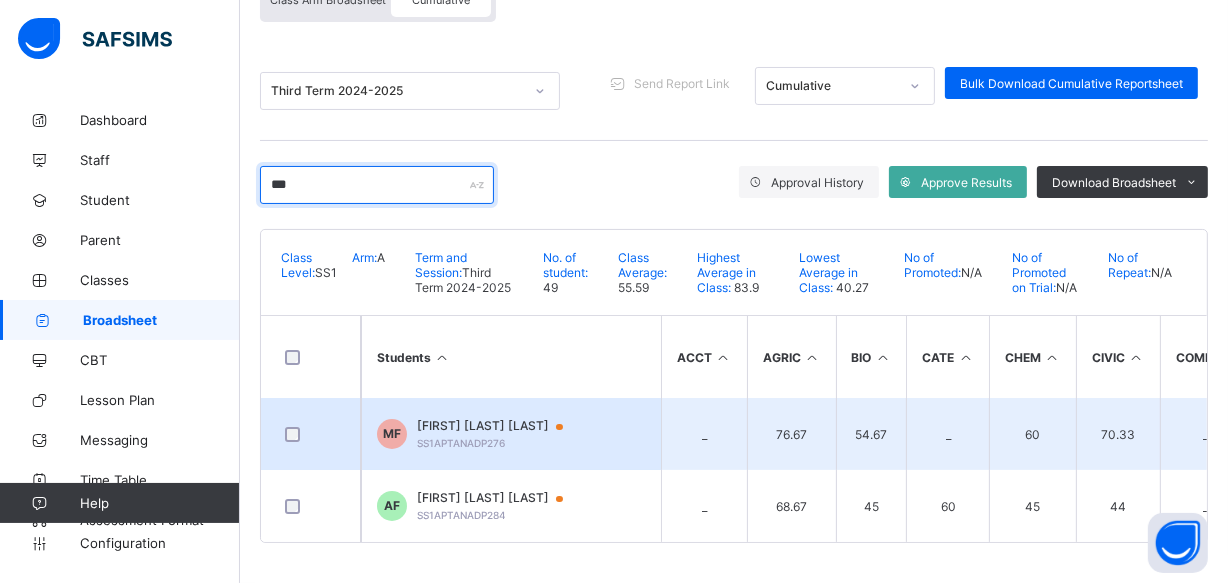 type on "***" 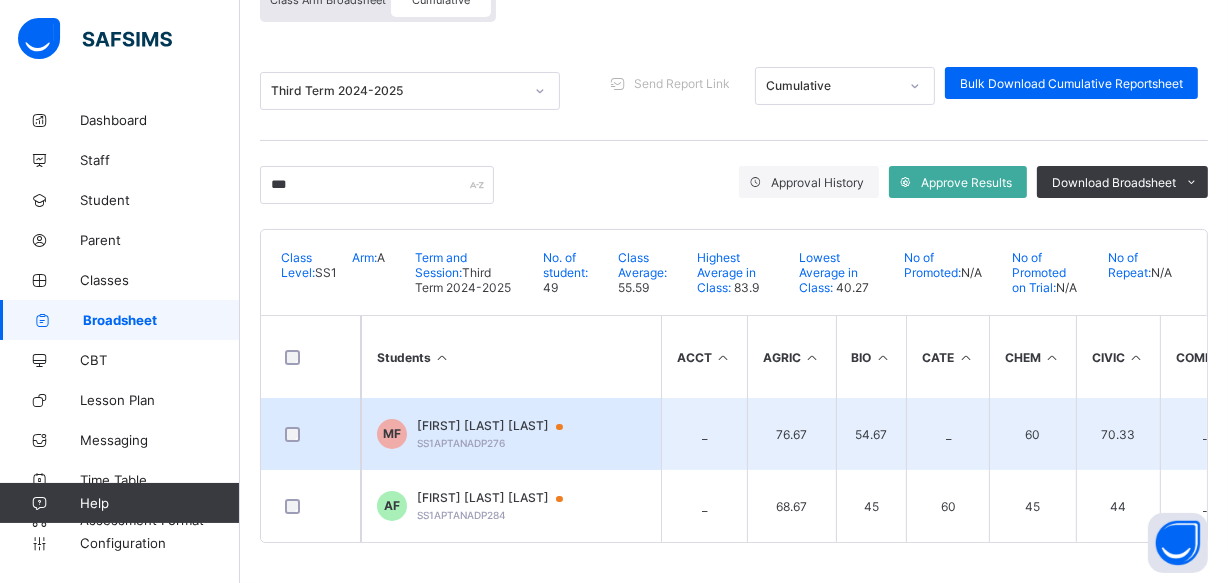 click on "MOHAMMED ABDULAZEEZ FADIL" at bounding box center (499, 426) 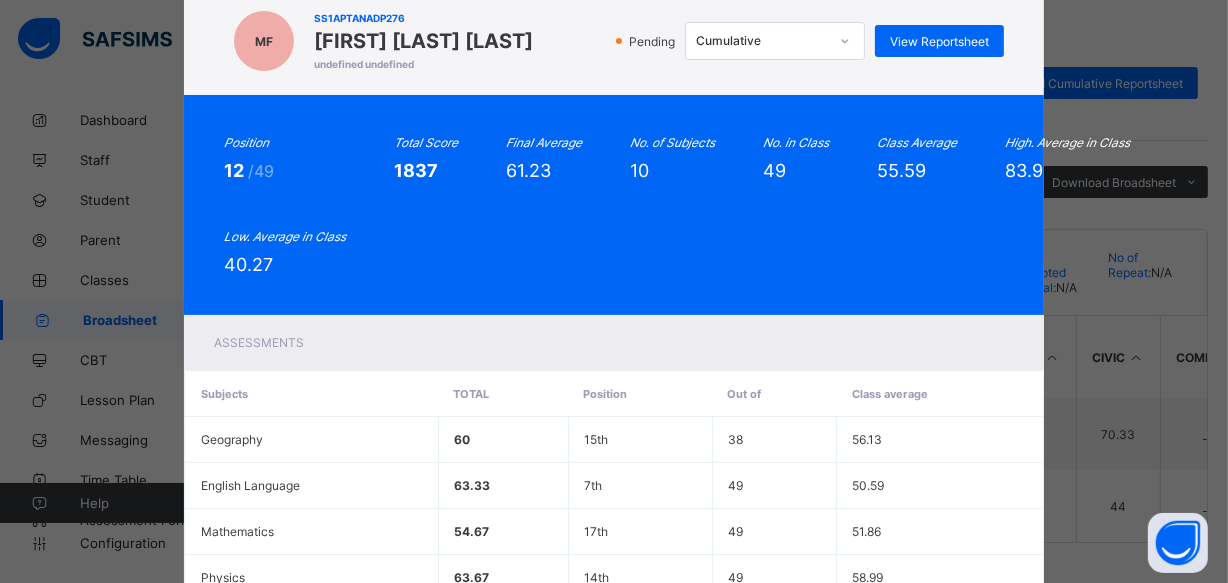 scroll, scrollTop: 0, scrollLeft: 0, axis: both 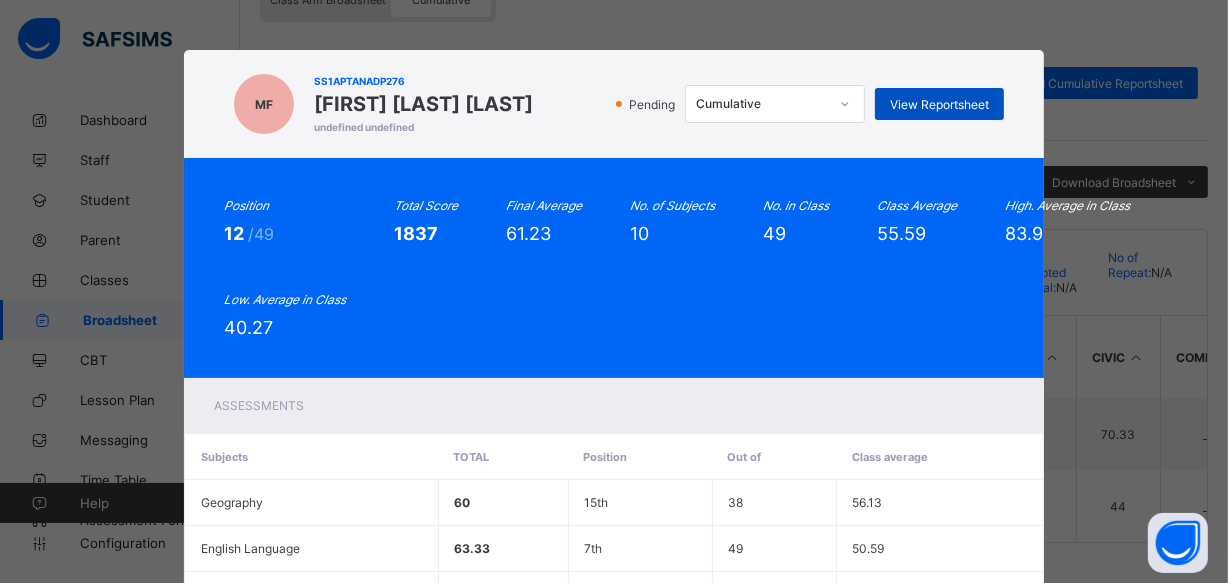click on "View Reportsheet" at bounding box center (939, 104) 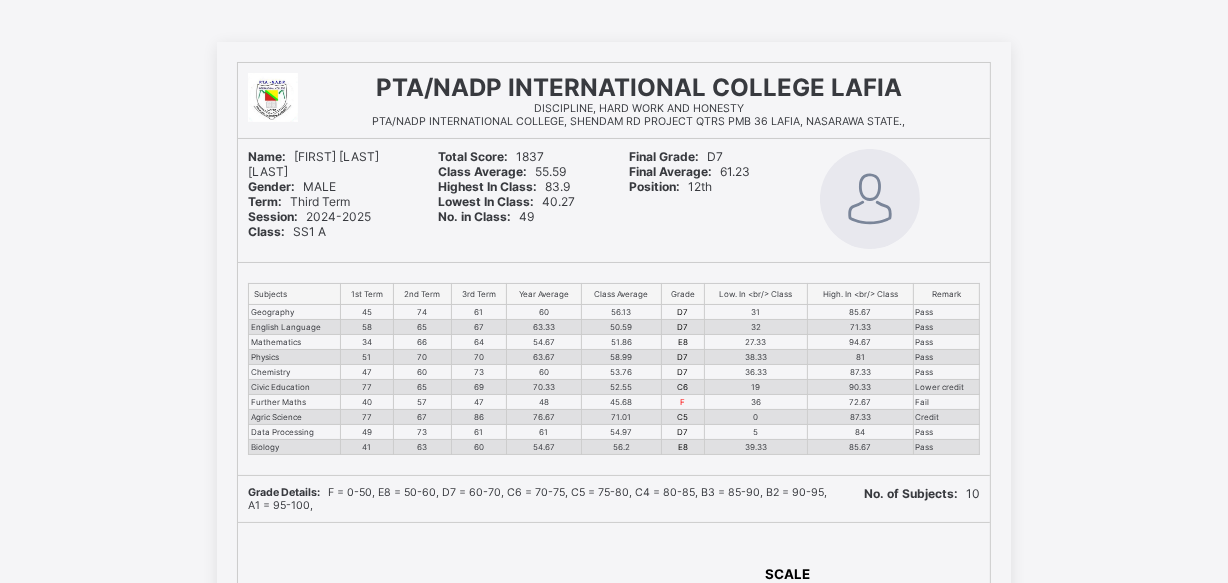 scroll, scrollTop: 0, scrollLeft: 0, axis: both 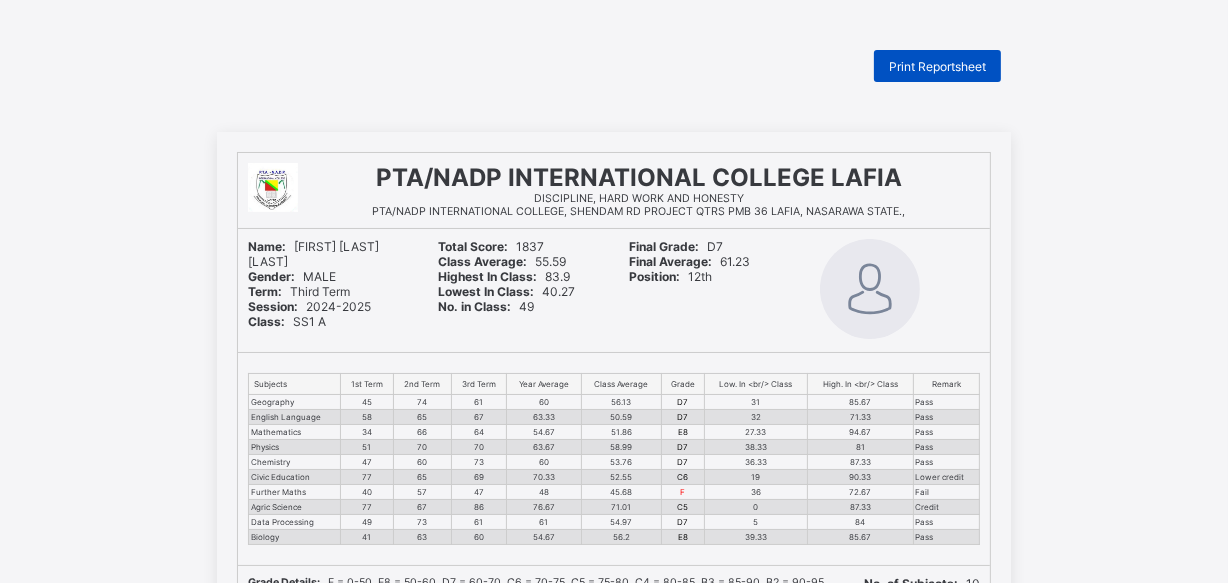 click on "Print Reportsheet" at bounding box center [937, 66] 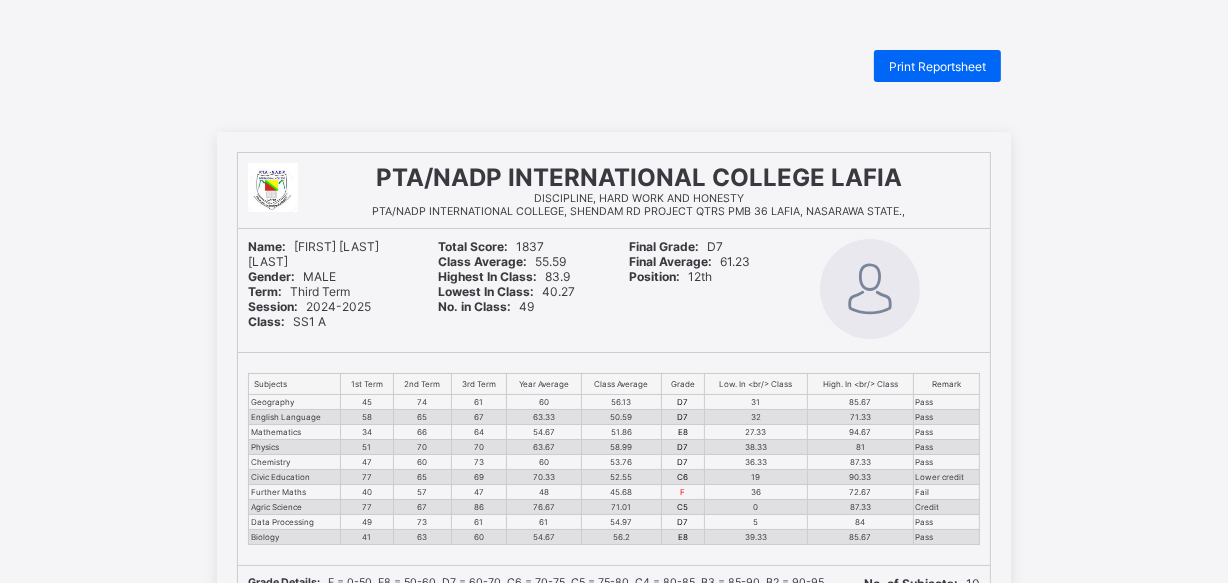 scroll, scrollTop: 0, scrollLeft: 0, axis: both 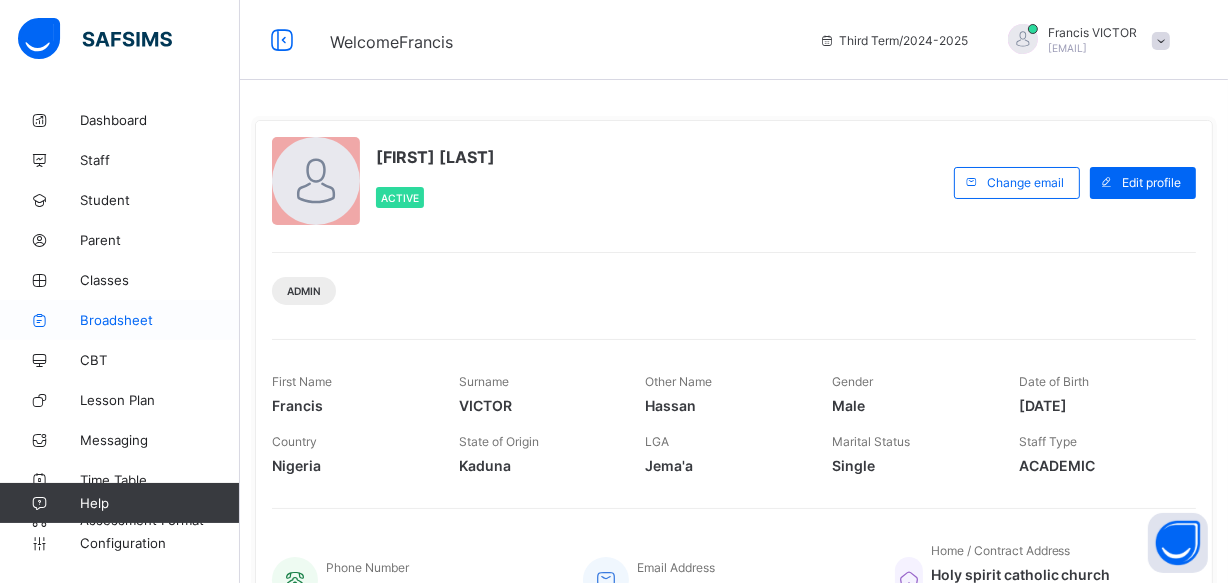 click on "Broadsheet" at bounding box center (160, 320) 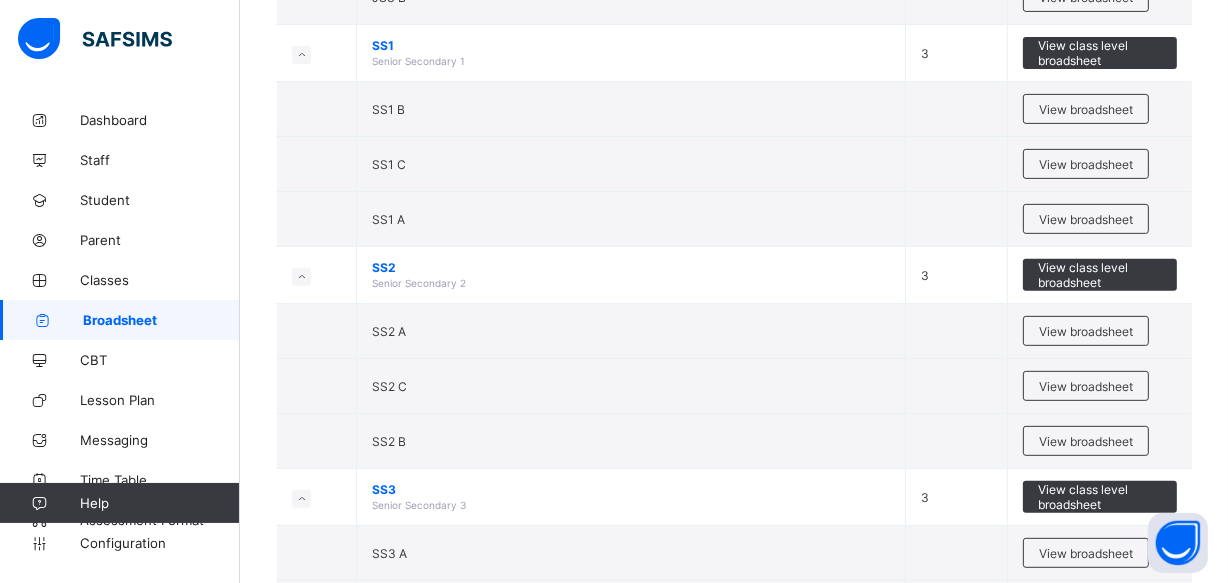 scroll, scrollTop: 727, scrollLeft: 0, axis: vertical 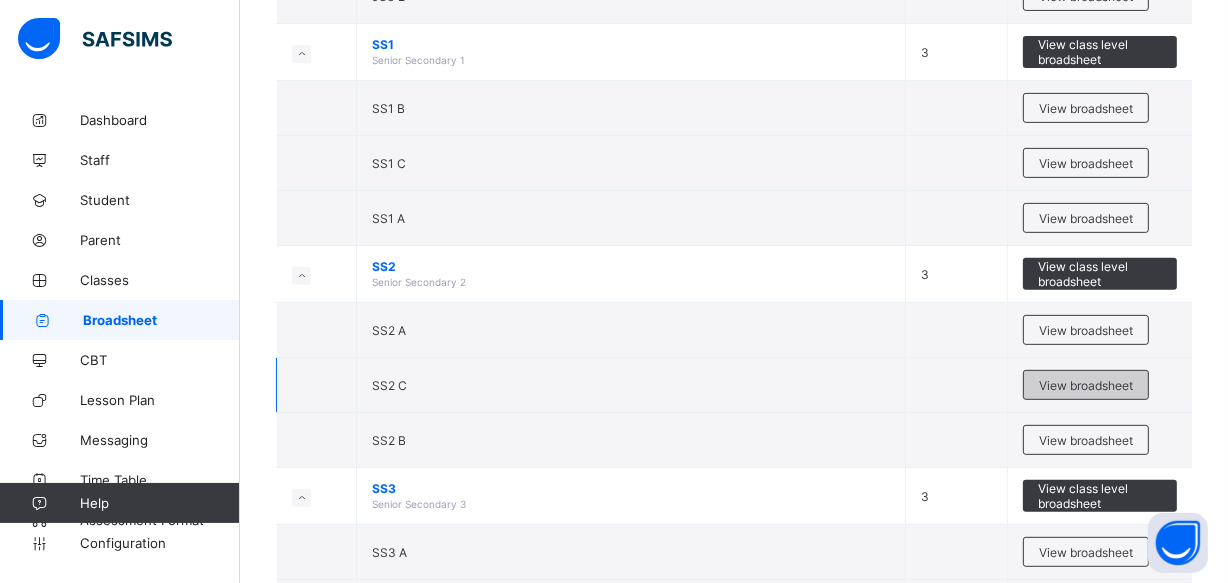 click on "View broadsheet" at bounding box center (1086, 385) 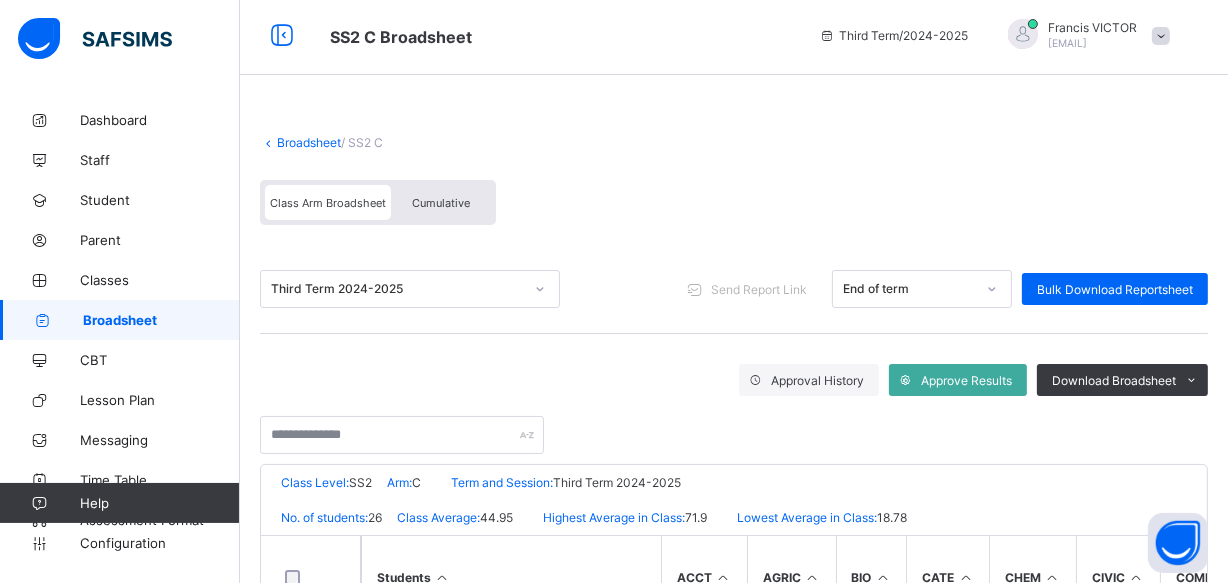 scroll, scrollTop: 0, scrollLeft: 0, axis: both 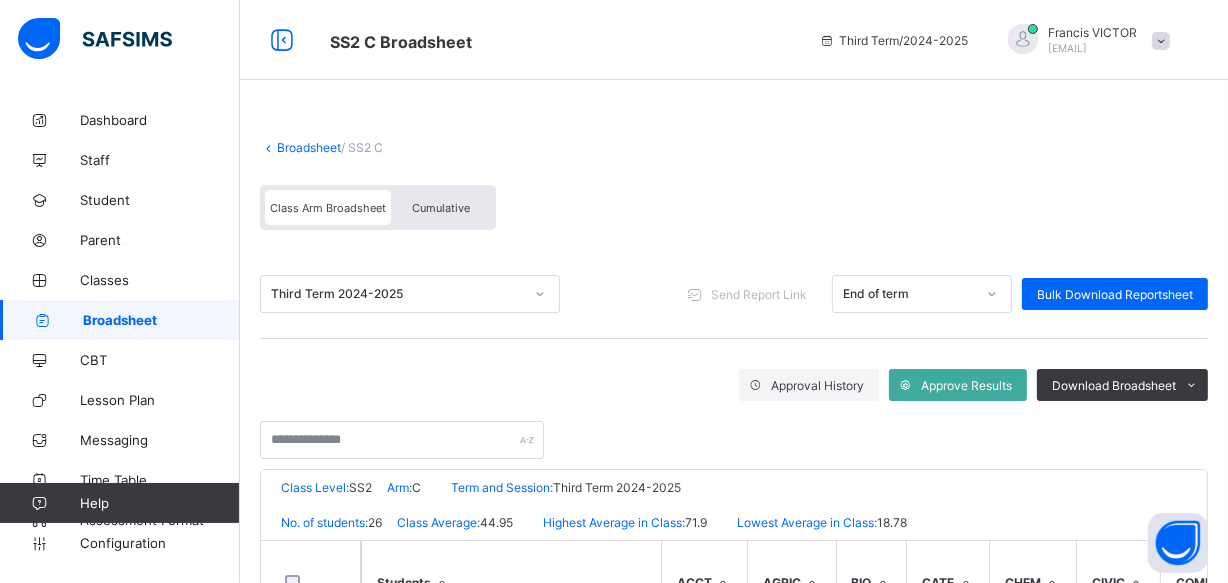 click on "Cumulative" at bounding box center [441, 208] 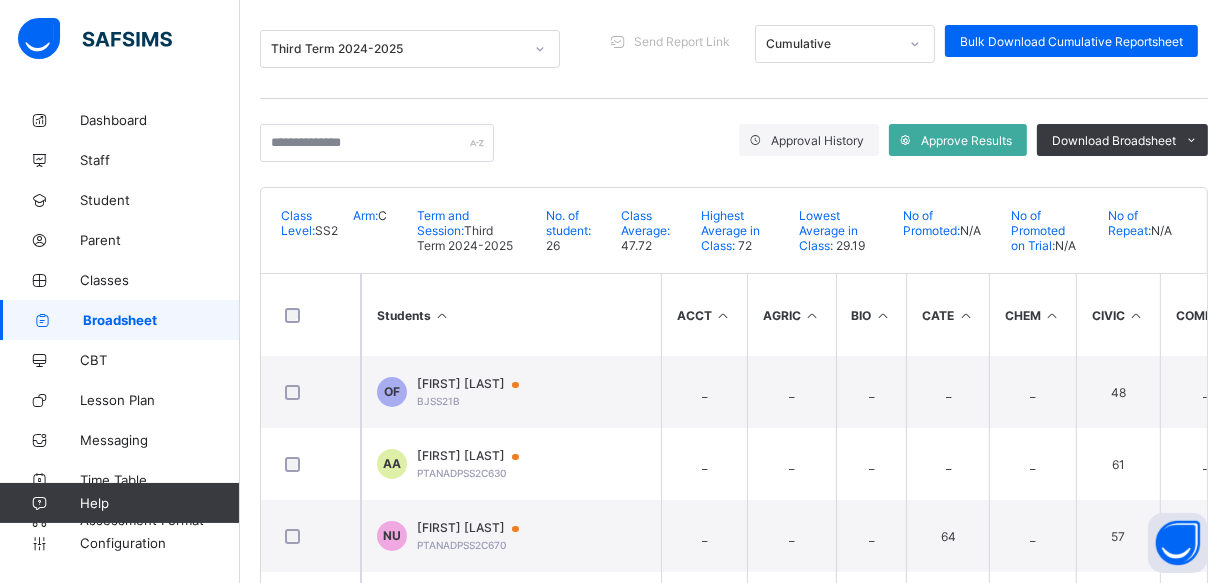 scroll, scrollTop: 181, scrollLeft: 0, axis: vertical 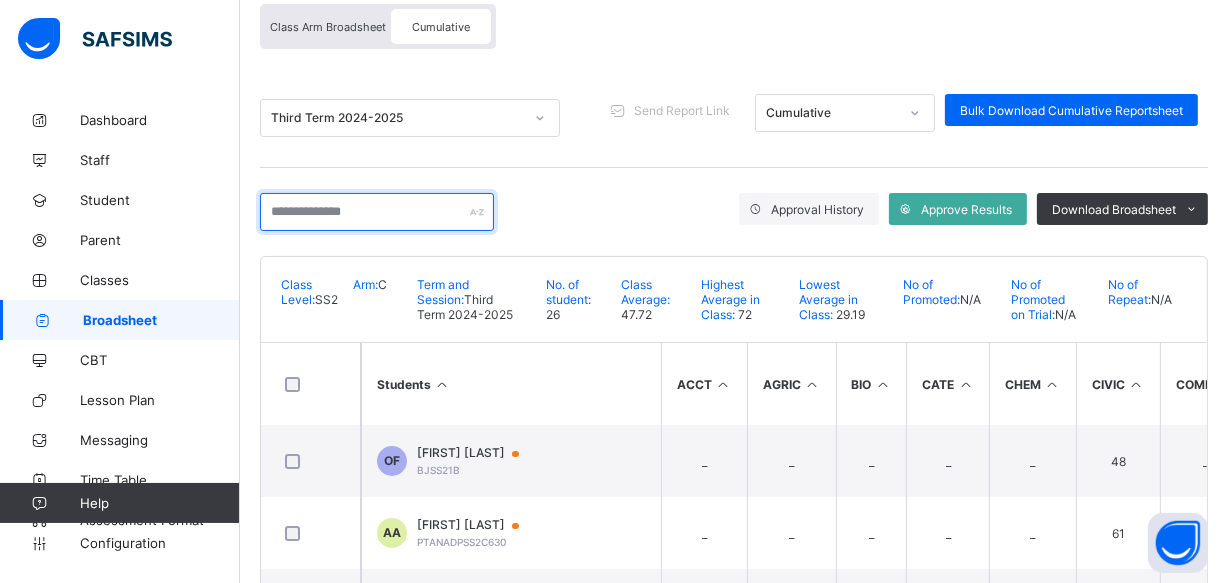 click at bounding box center (377, 212) 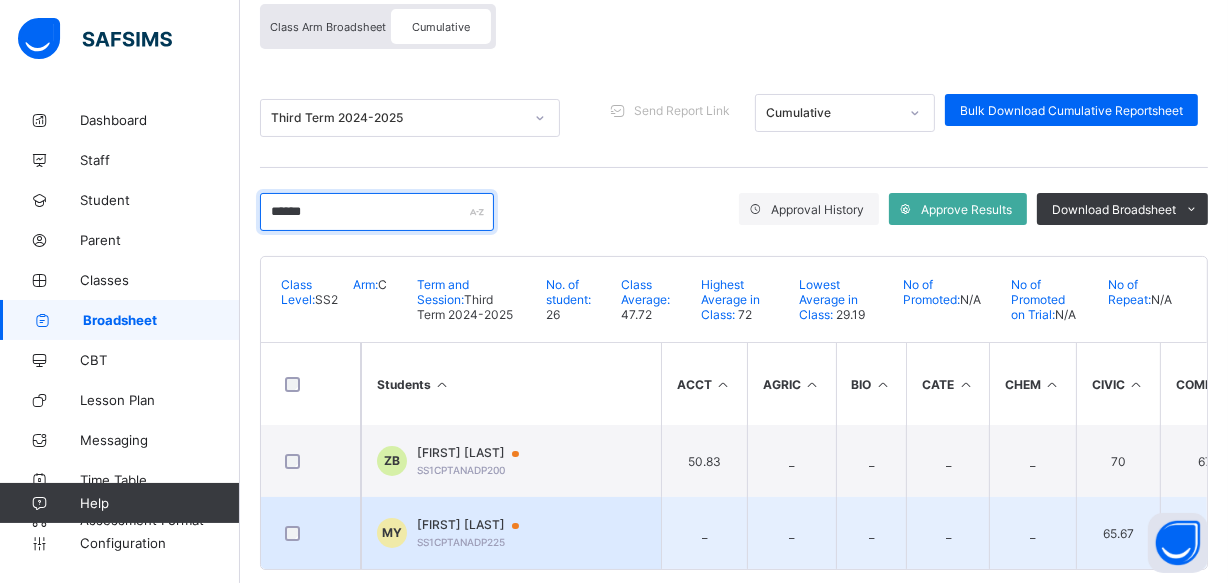 type on "******" 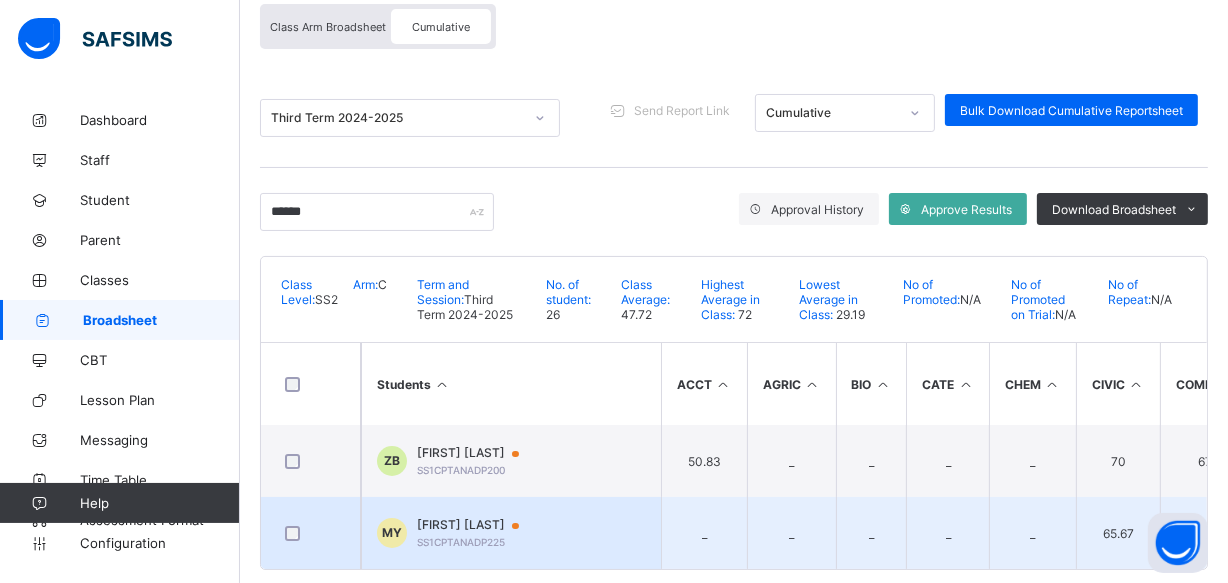 click on "MY MOH'D ZAINAB YUNUSA     SS1CPTANADP225" at bounding box center (511, 533) 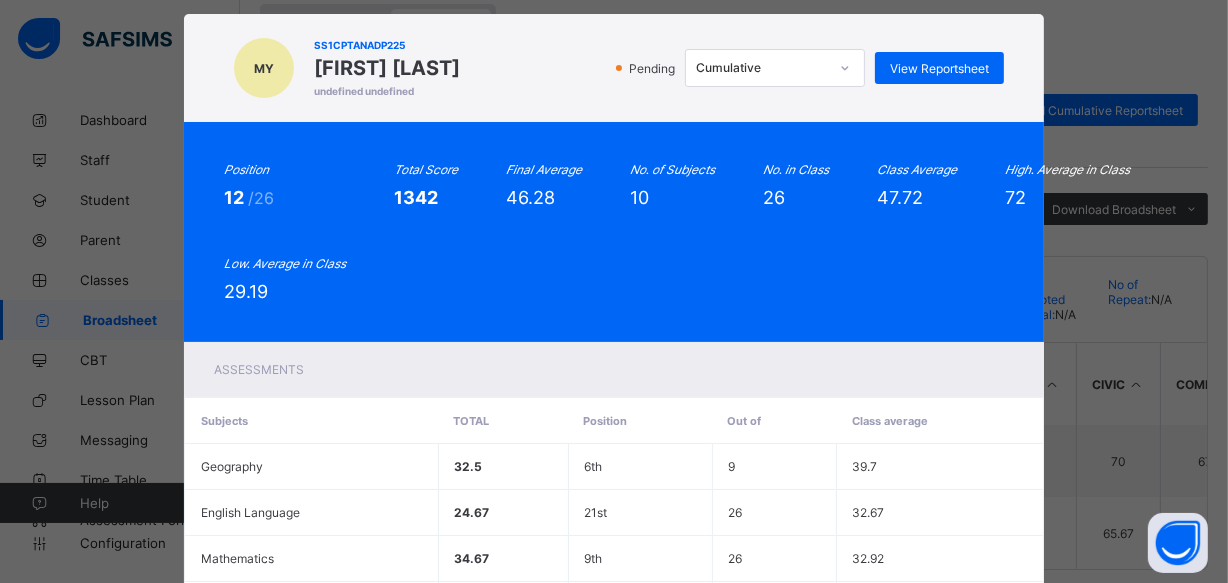 scroll, scrollTop: 0, scrollLeft: 0, axis: both 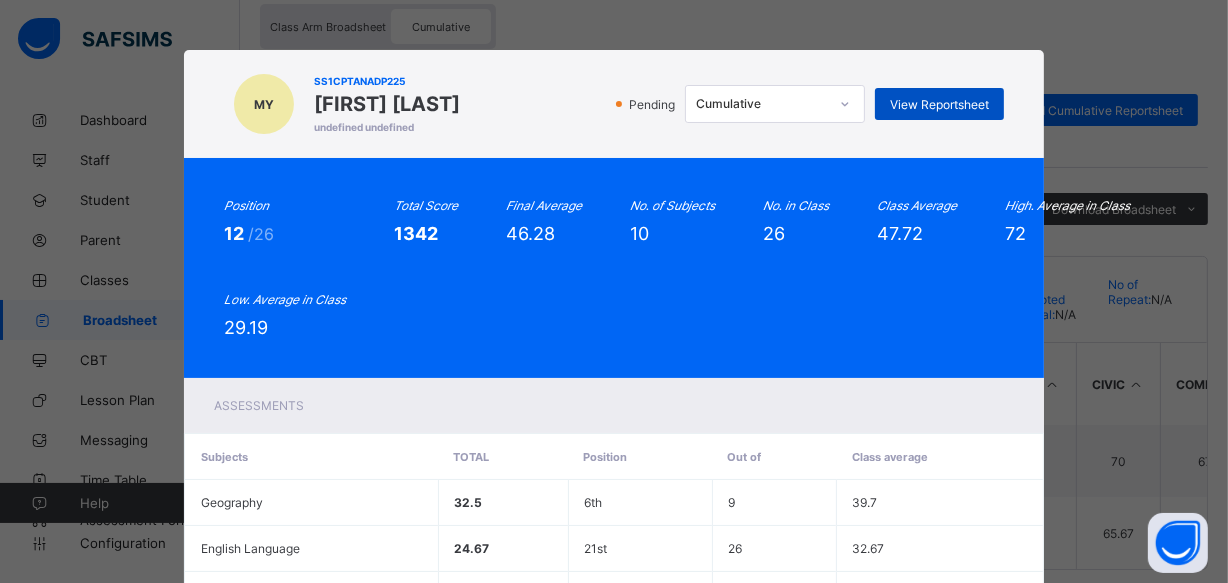 click on "View Reportsheet" at bounding box center (939, 104) 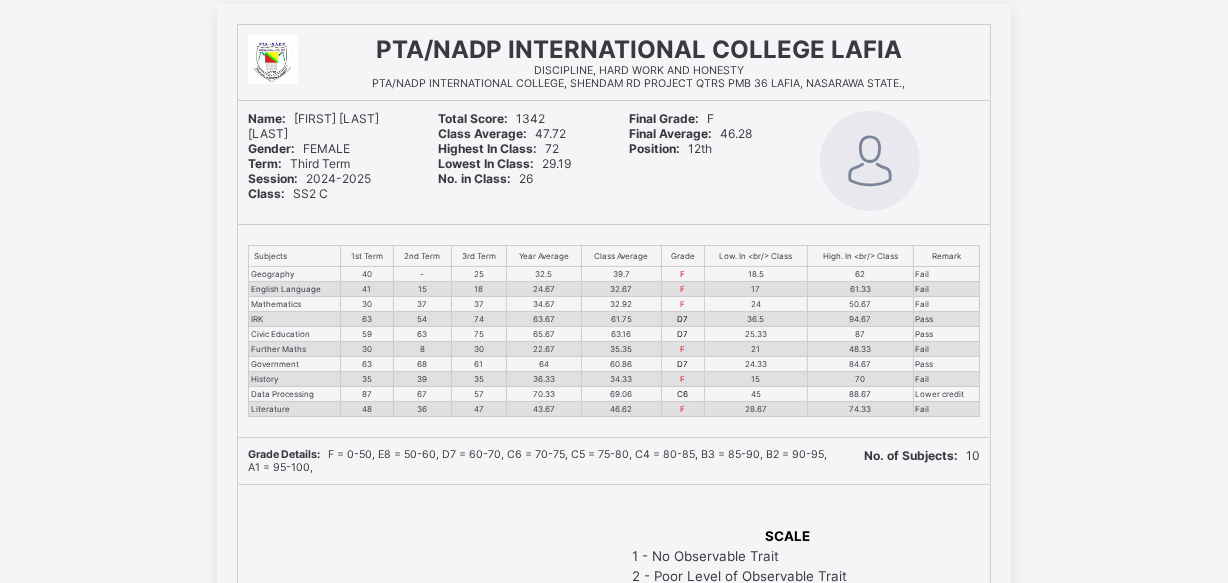 scroll, scrollTop: 0, scrollLeft: 0, axis: both 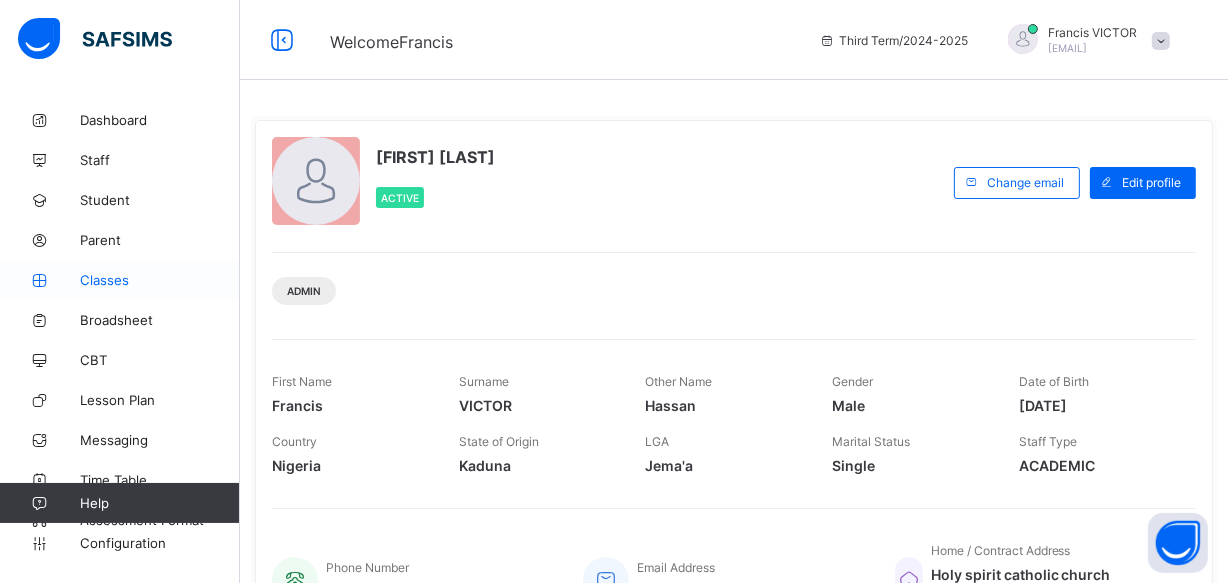 click on "Classes" at bounding box center [120, 280] 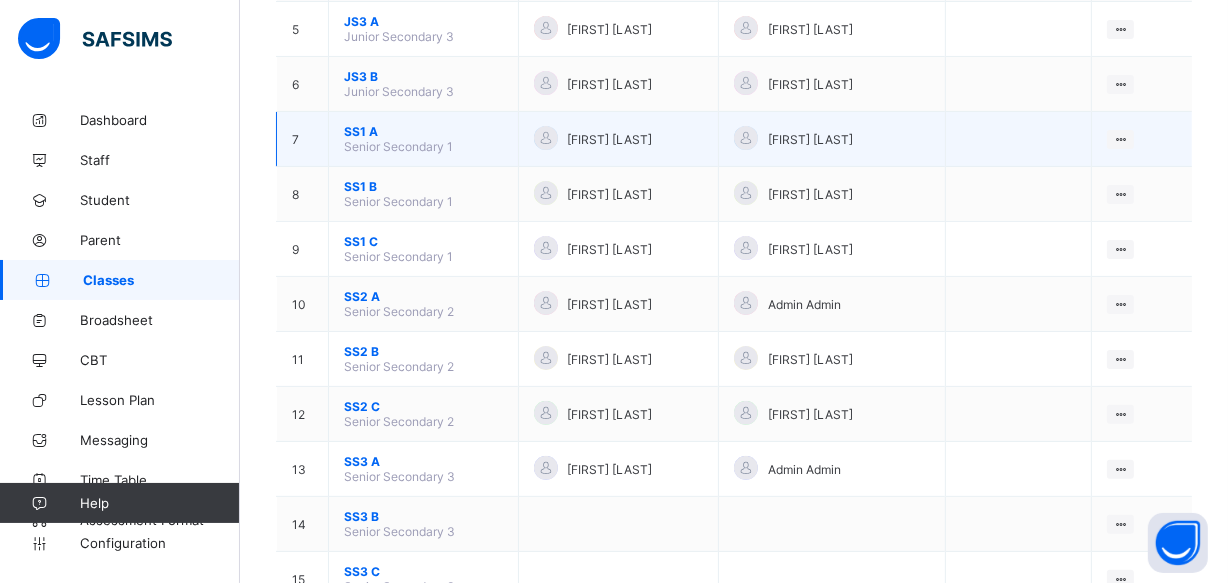 scroll, scrollTop: 510, scrollLeft: 0, axis: vertical 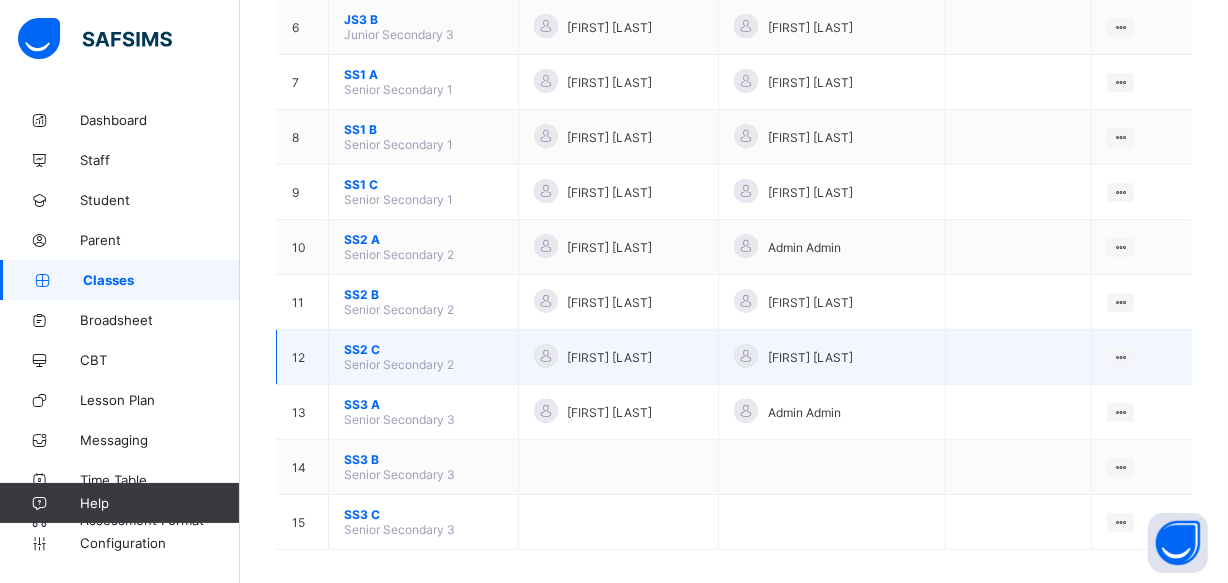 click on "SS2   C" at bounding box center (423, 349) 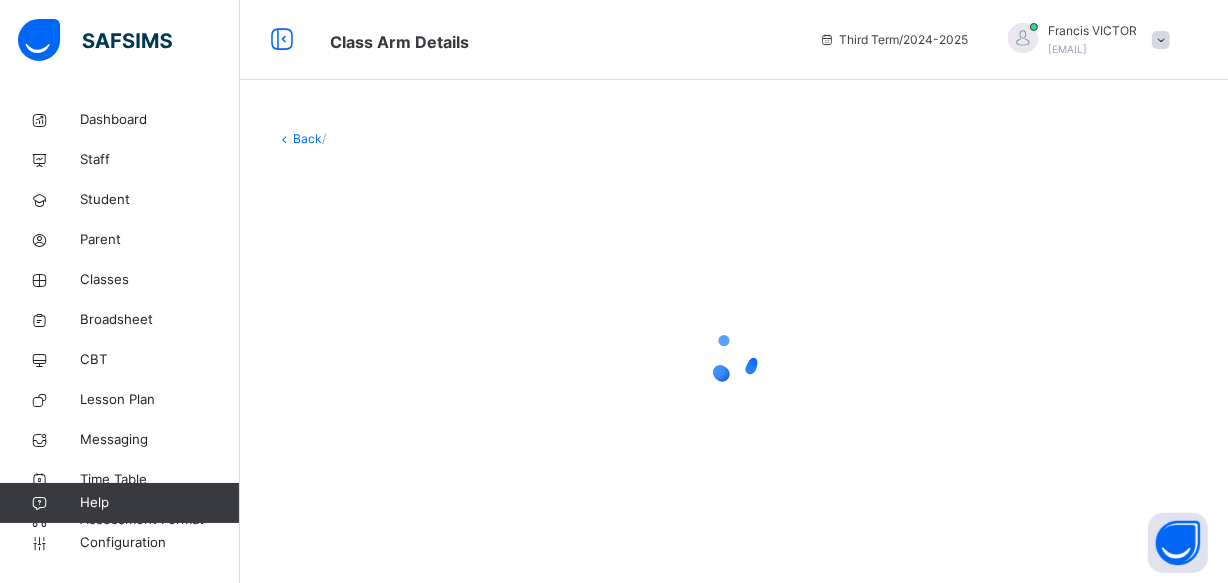 scroll, scrollTop: 0, scrollLeft: 0, axis: both 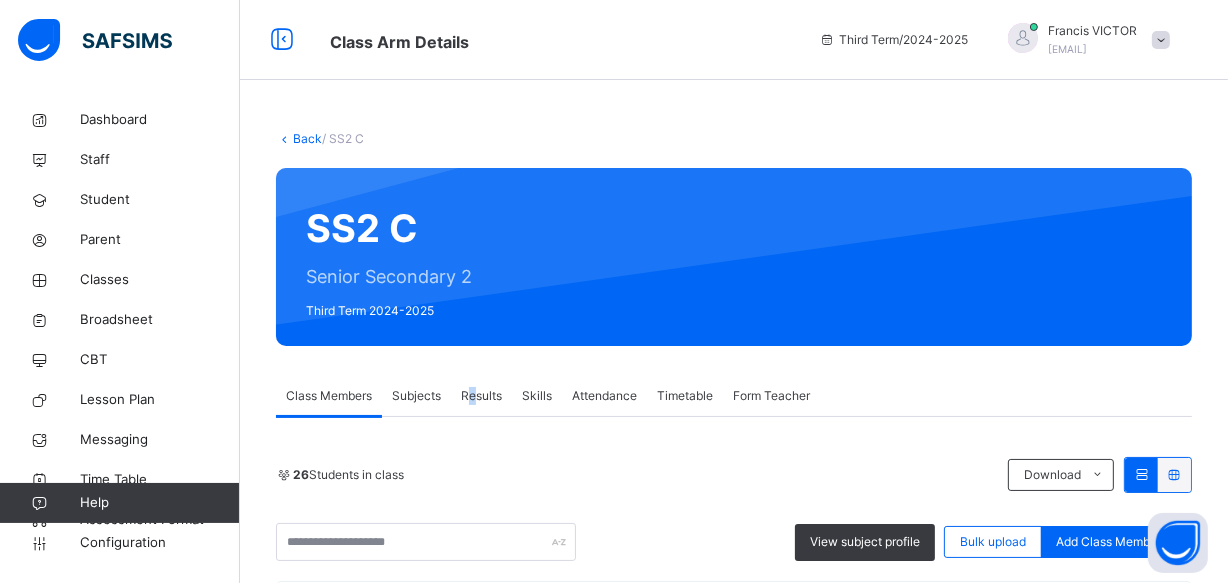 click on "Results" at bounding box center [481, 396] 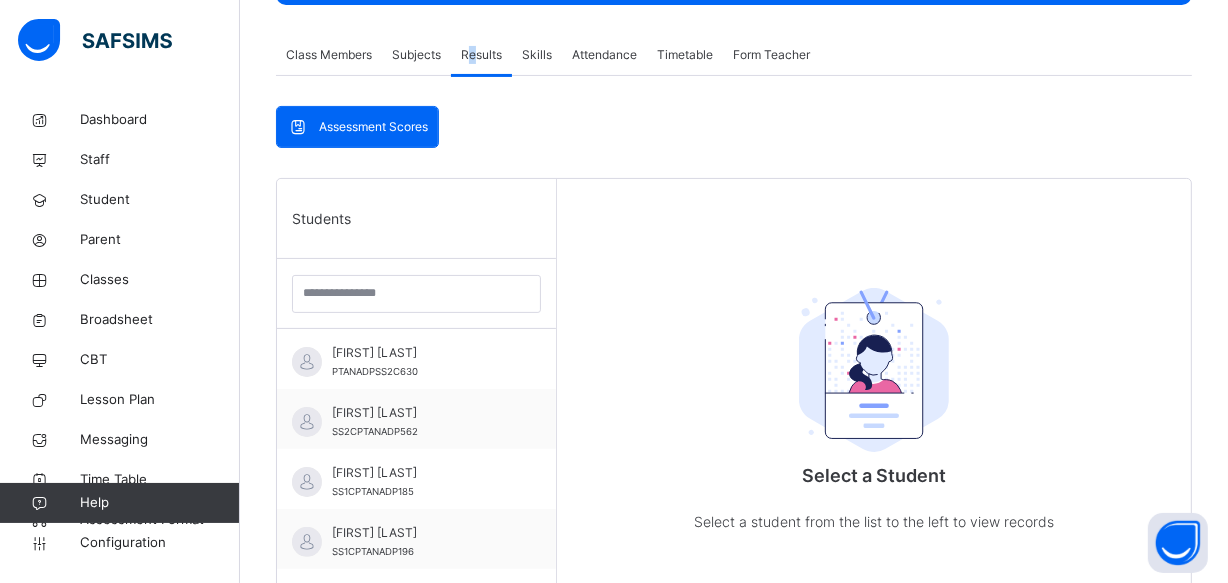 scroll, scrollTop: 363, scrollLeft: 0, axis: vertical 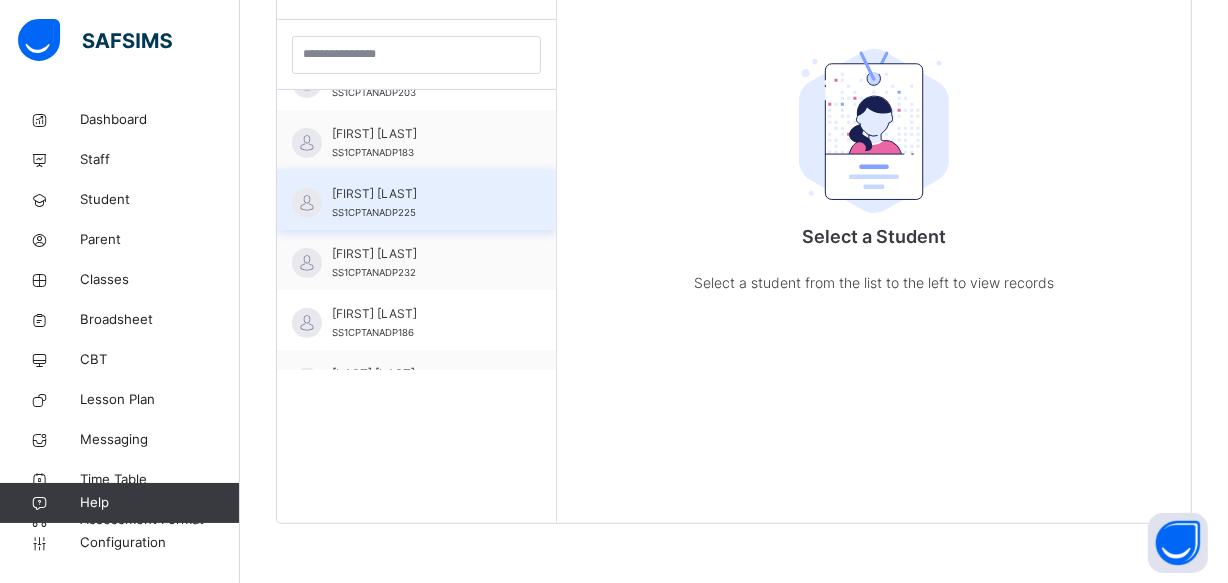 click on "MOH'D ZAINAB YUNUSA SS1CPTANADP225" at bounding box center (421, 203) 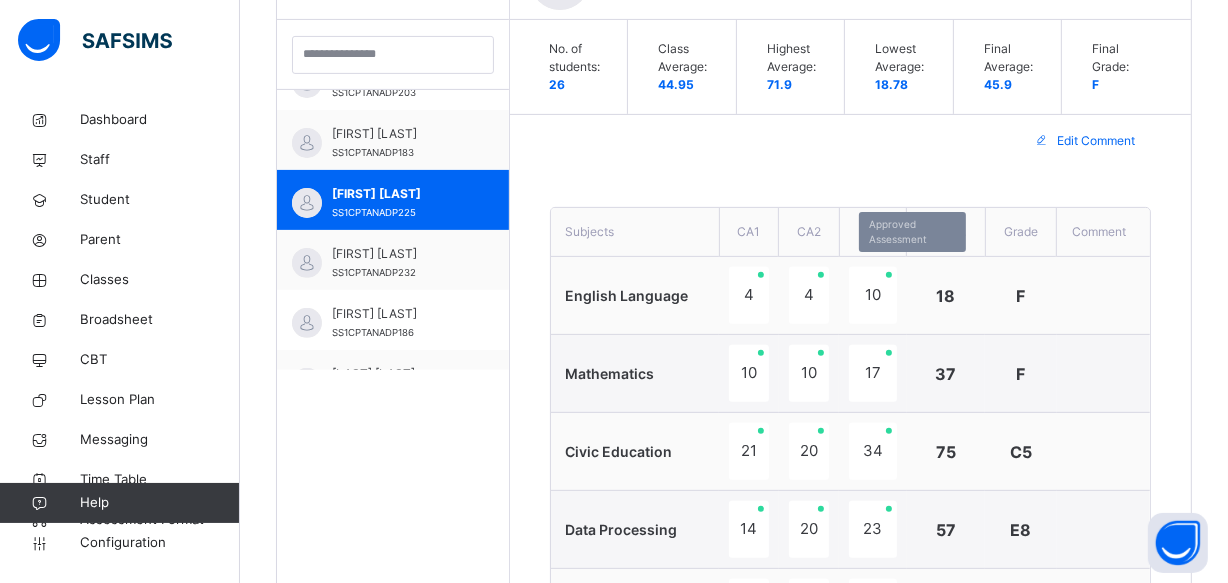 scroll, scrollTop: 1009, scrollLeft: 0, axis: vertical 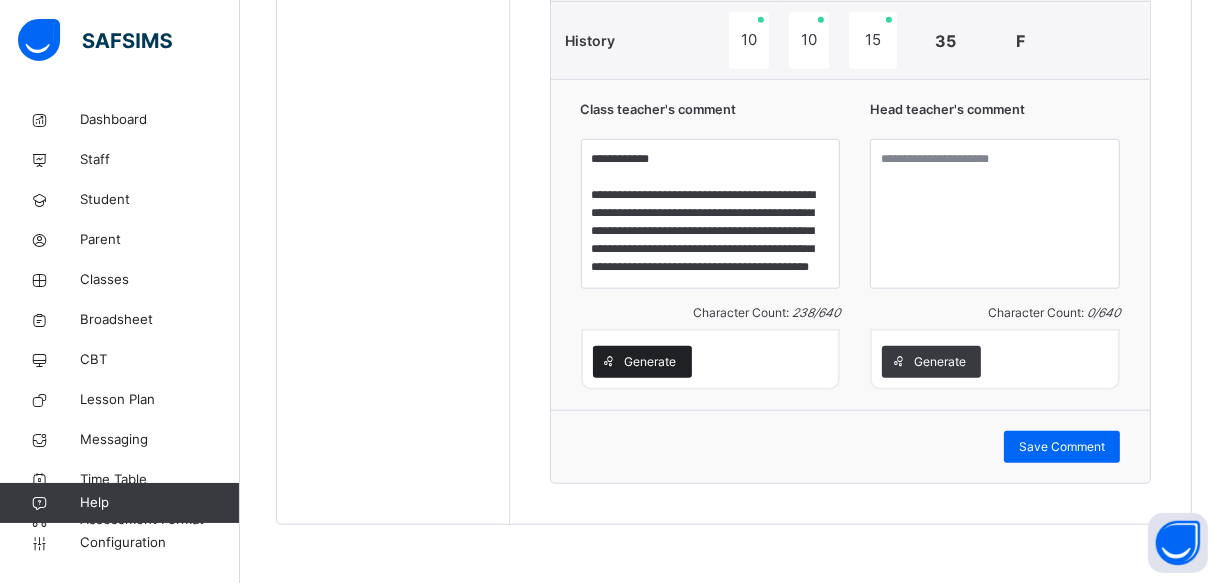 click on "Generate" at bounding box center (651, 362) 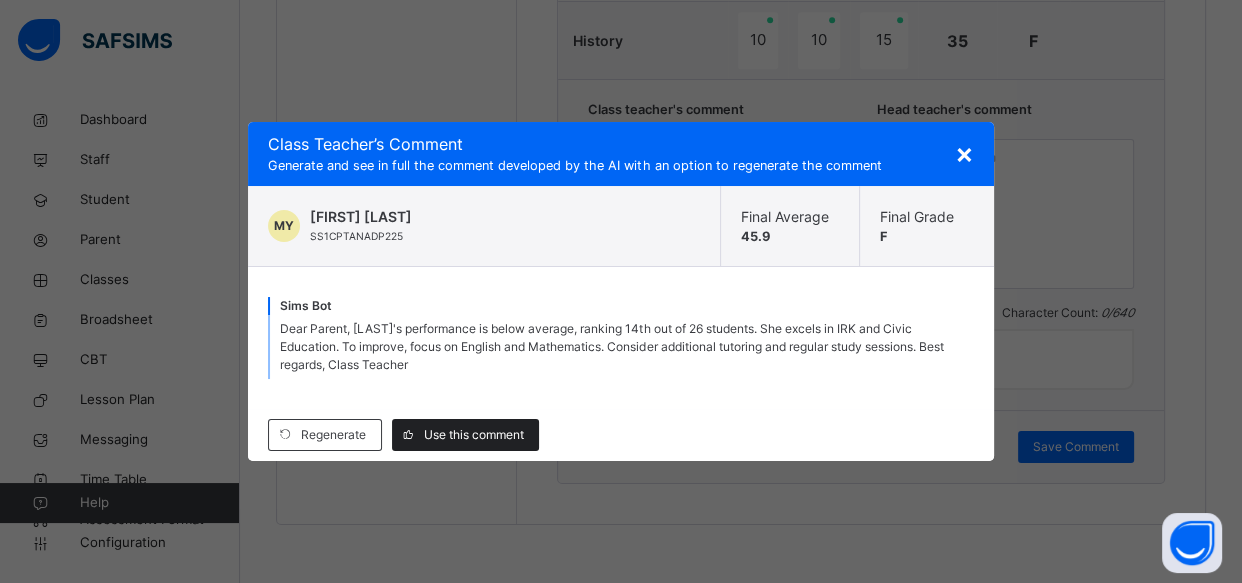 click on "Use this comment" at bounding box center [474, 435] 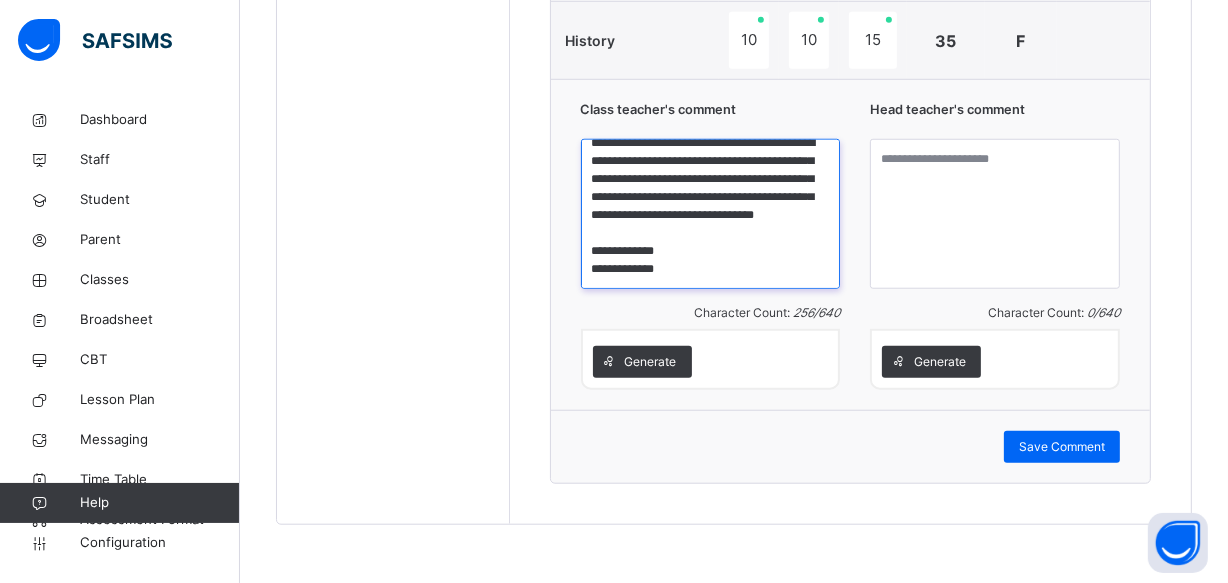 scroll, scrollTop: 87, scrollLeft: 0, axis: vertical 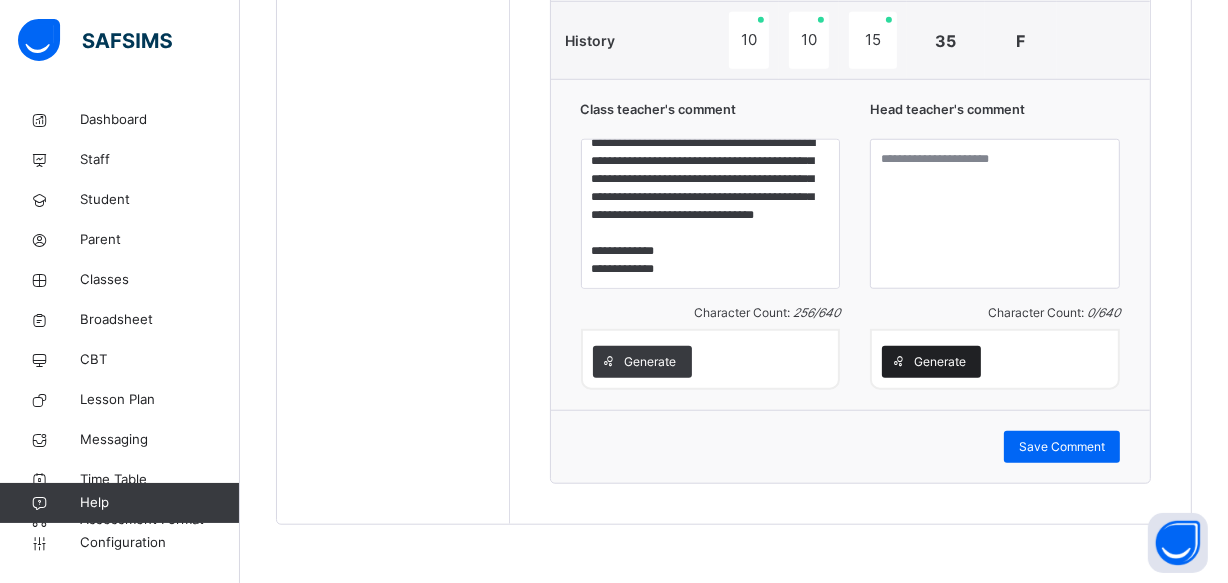 click on "Generate" at bounding box center (940, 362) 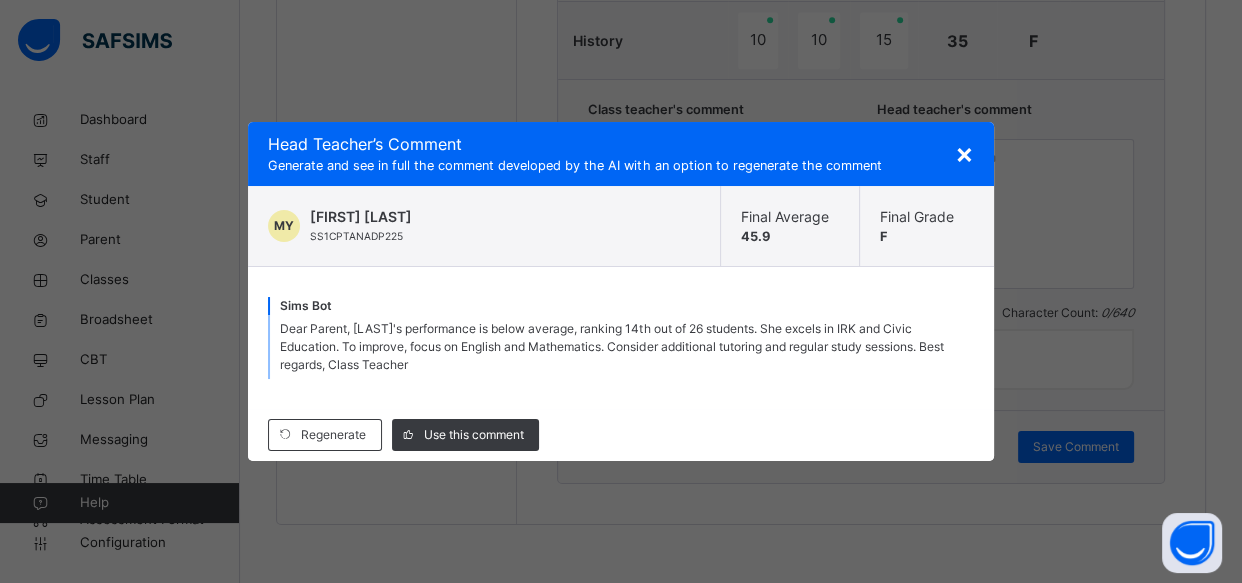 click on "Use this comment" at bounding box center [474, 435] 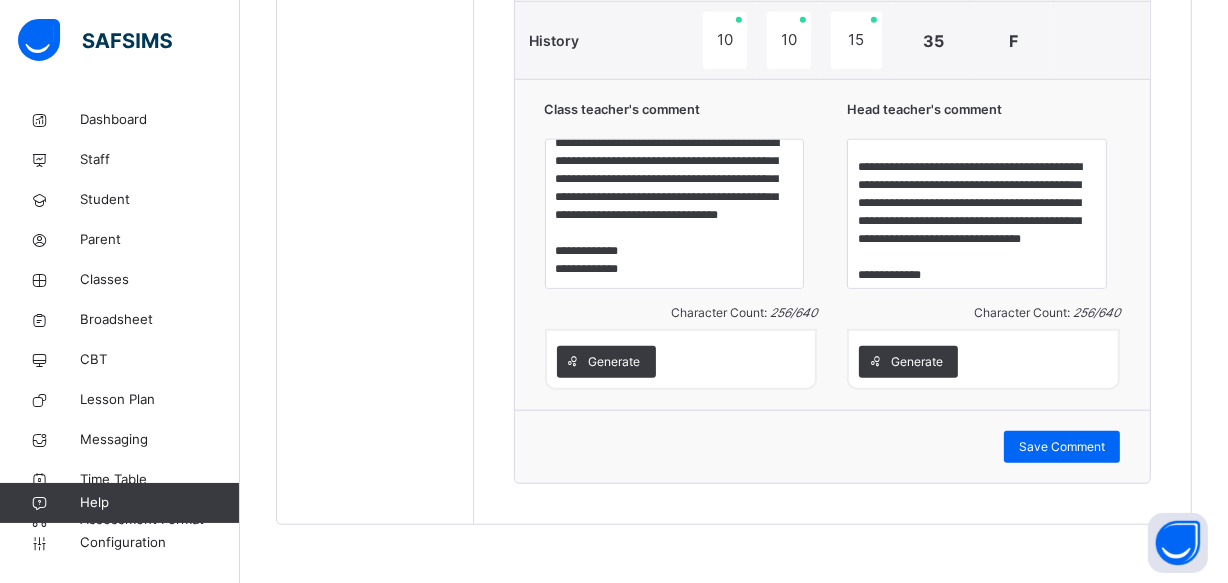 scroll, scrollTop: 87, scrollLeft: 0, axis: vertical 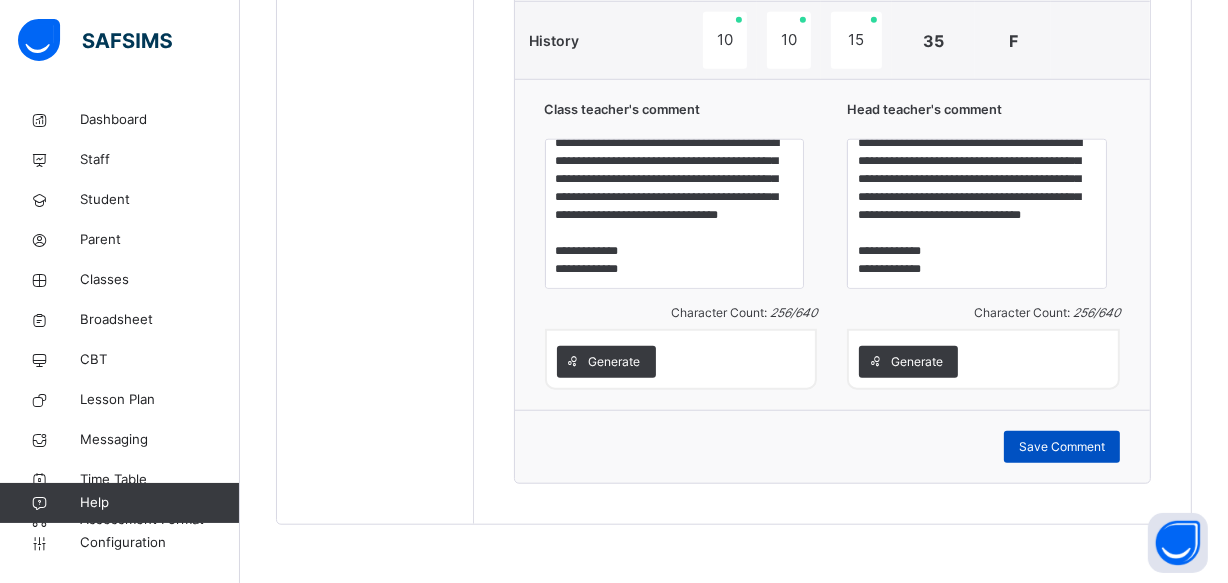 click on "Save Comment" at bounding box center [1062, 447] 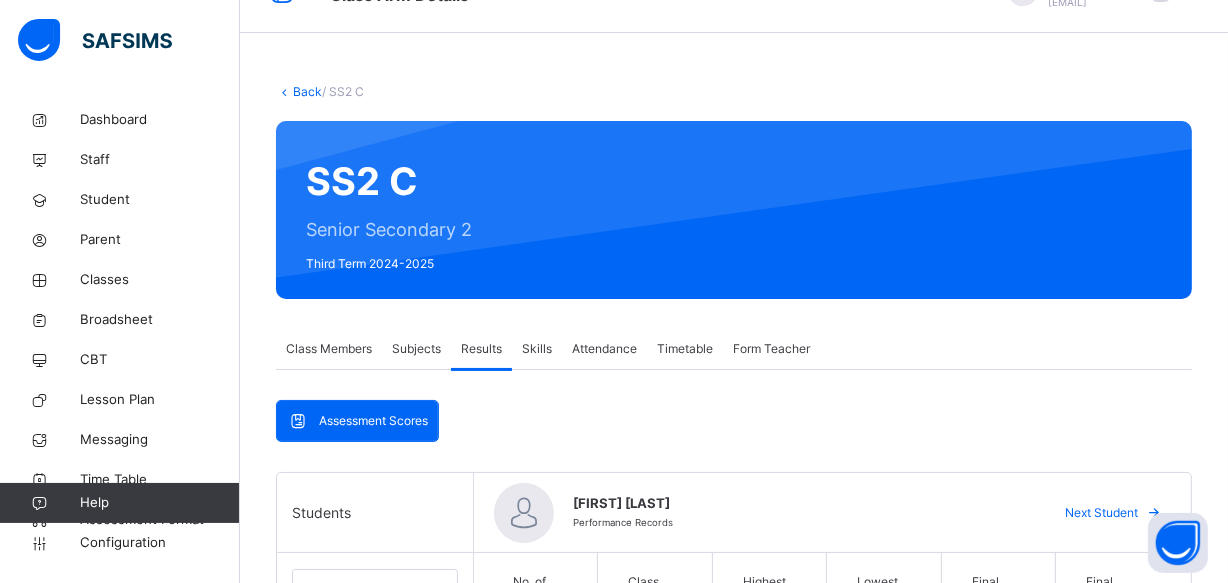 scroll, scrollTop: 0, scrollLeft: 0, axis: both 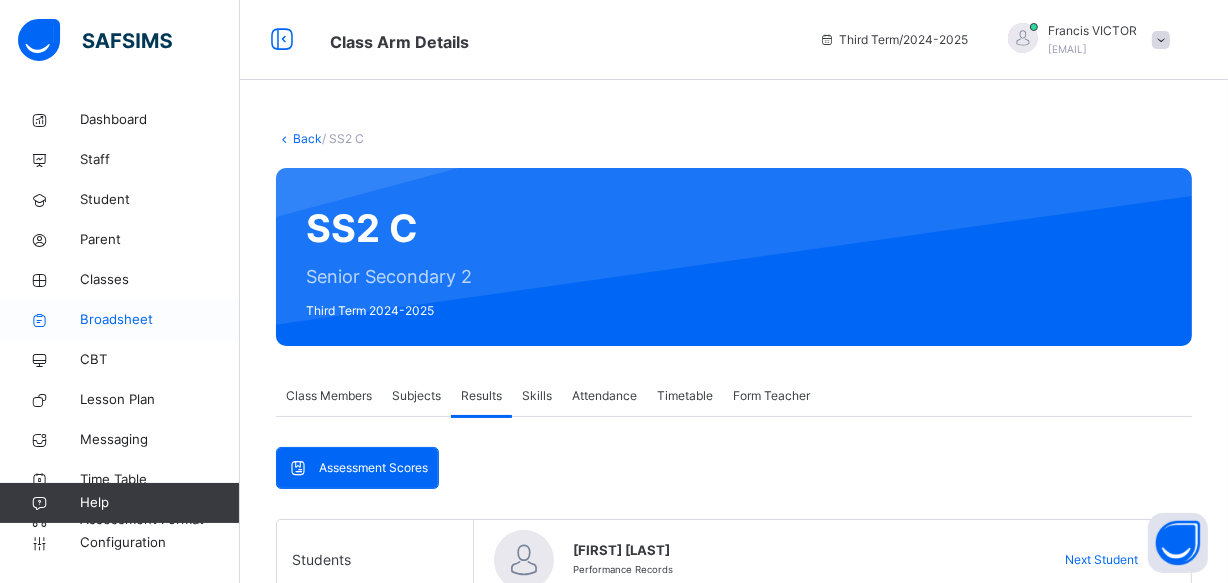 click on "Broadsheet" at bounding box center (160, 320) 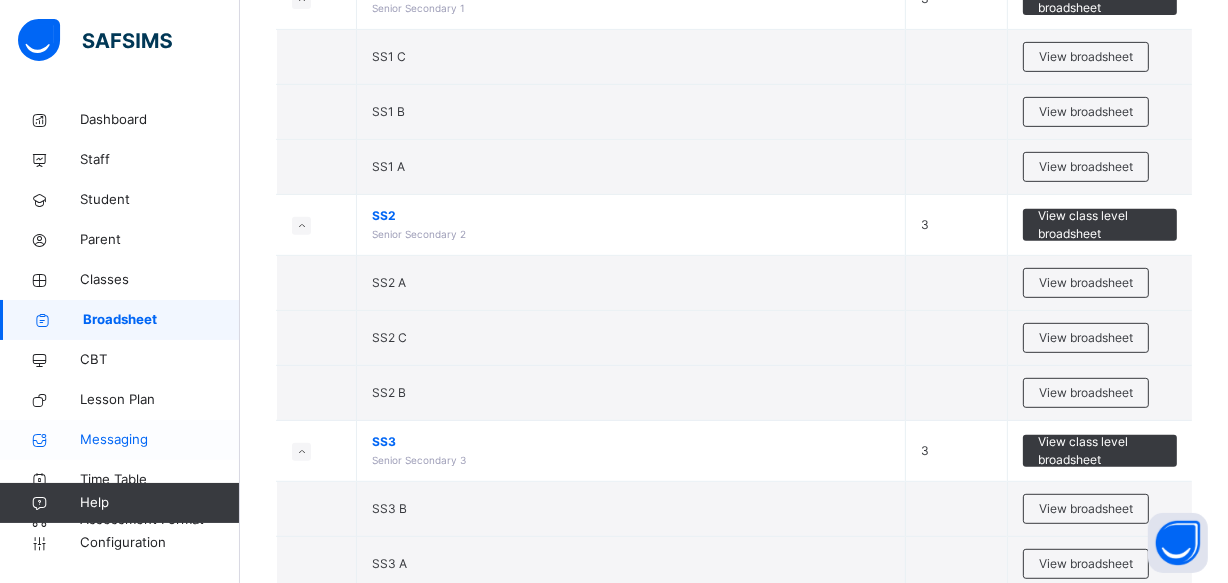 scroll, scrollTop: 818, scrollLeft: 0, axis: vertical 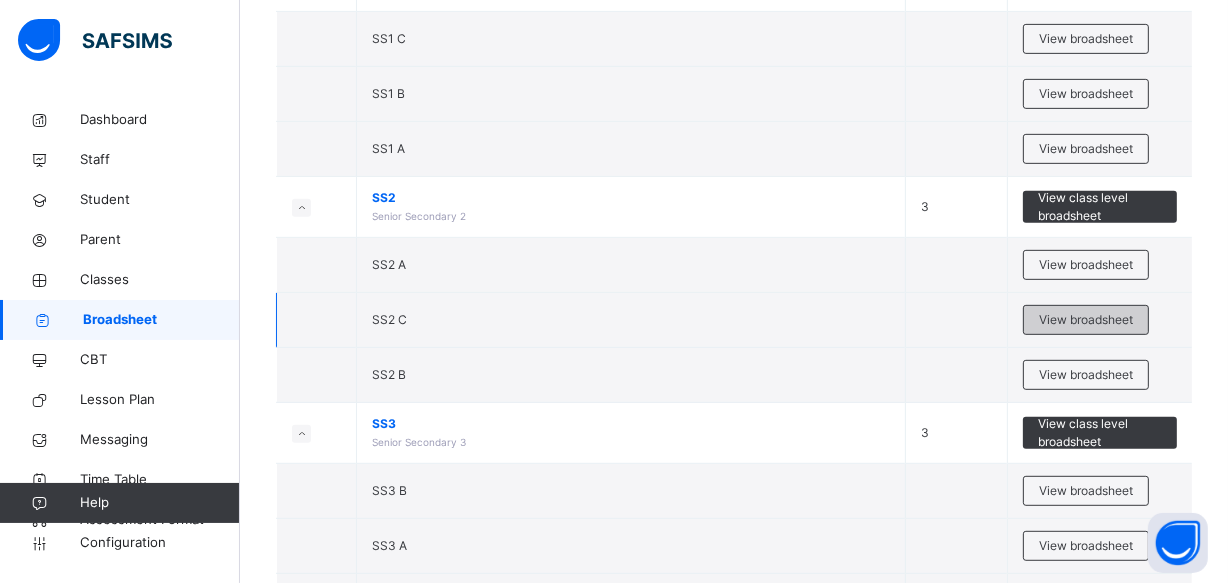 click on "View broadsheet" at bounding box center (1086, 320) 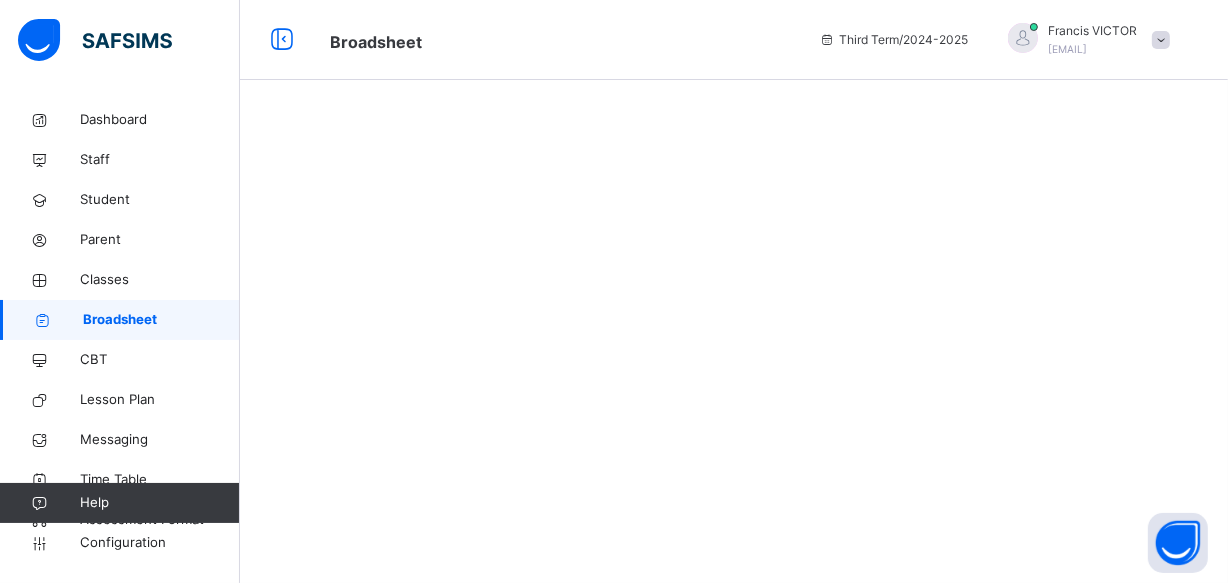 scroll, scrollTop: 0, scrollLeft: 0, axis: both 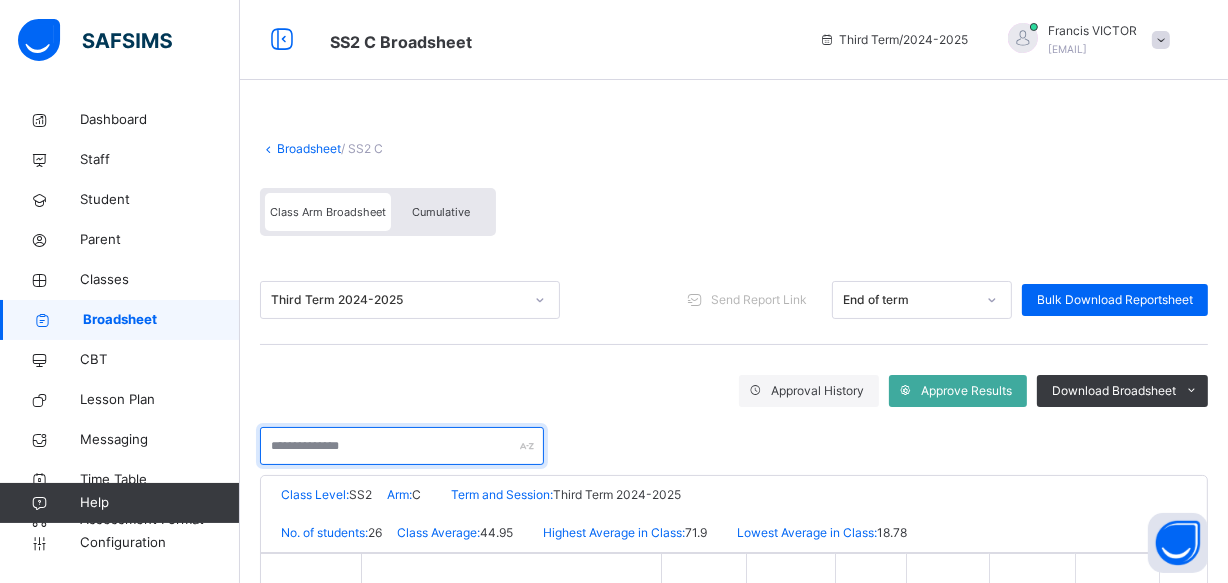 click at bounding box center [402, 446] 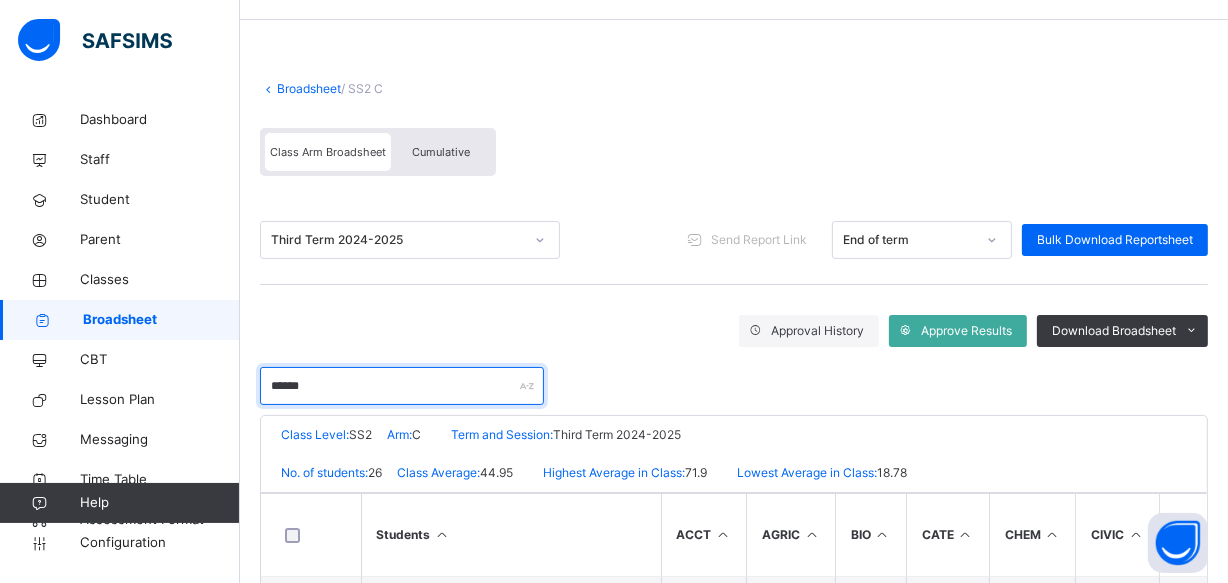 scroll, scrollTop: 246, scrollLeft: 0, axis: vertical 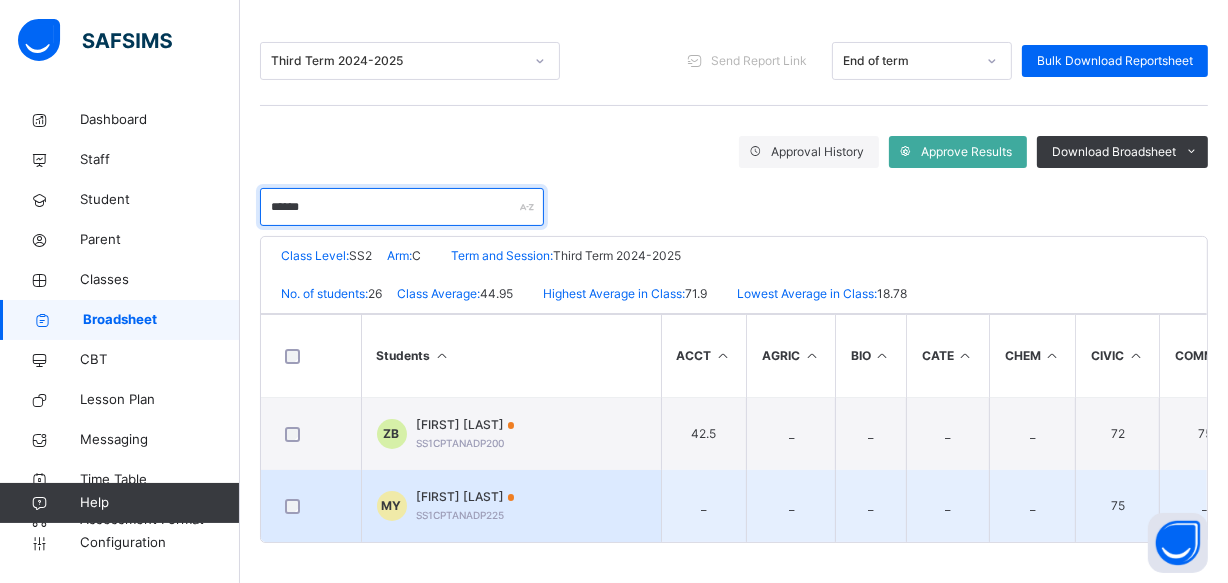 type on "******" 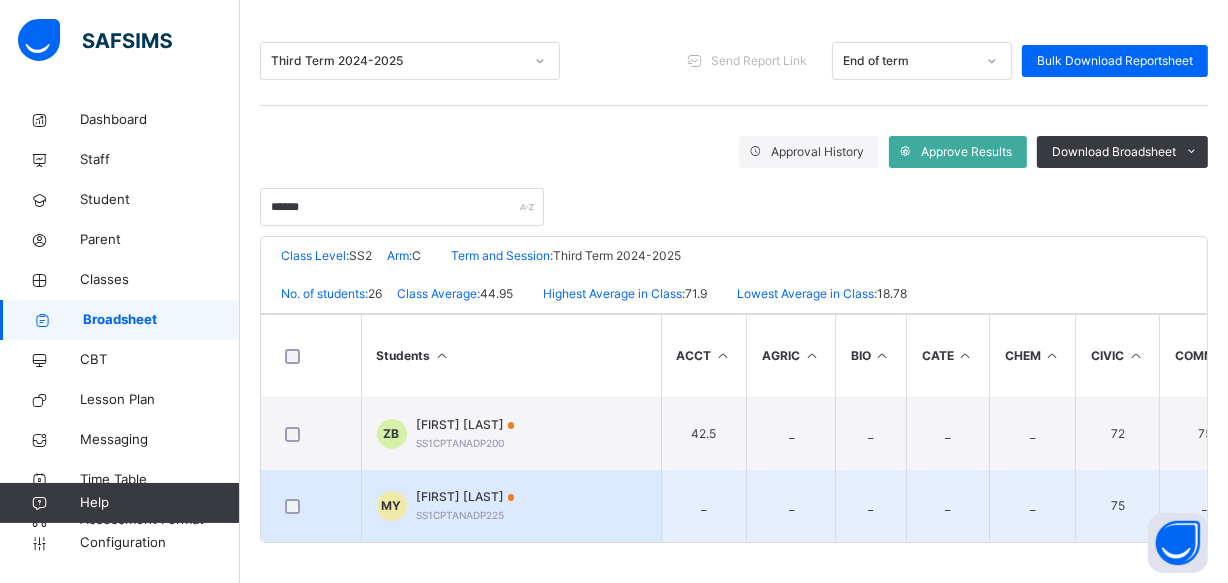 click on "MY MOH'D ZAINAB YUNUSA   SS1CPTANADP225" at bounding box center (511, 506) 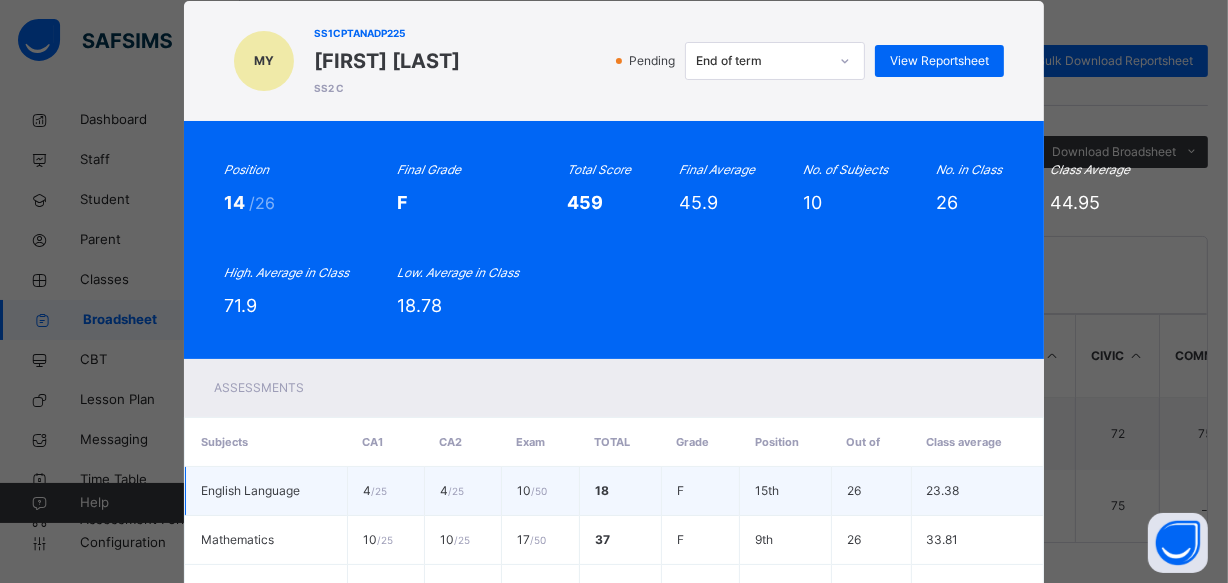 scroll, scrollTop: 0, scrollLeft: 0, axis: both 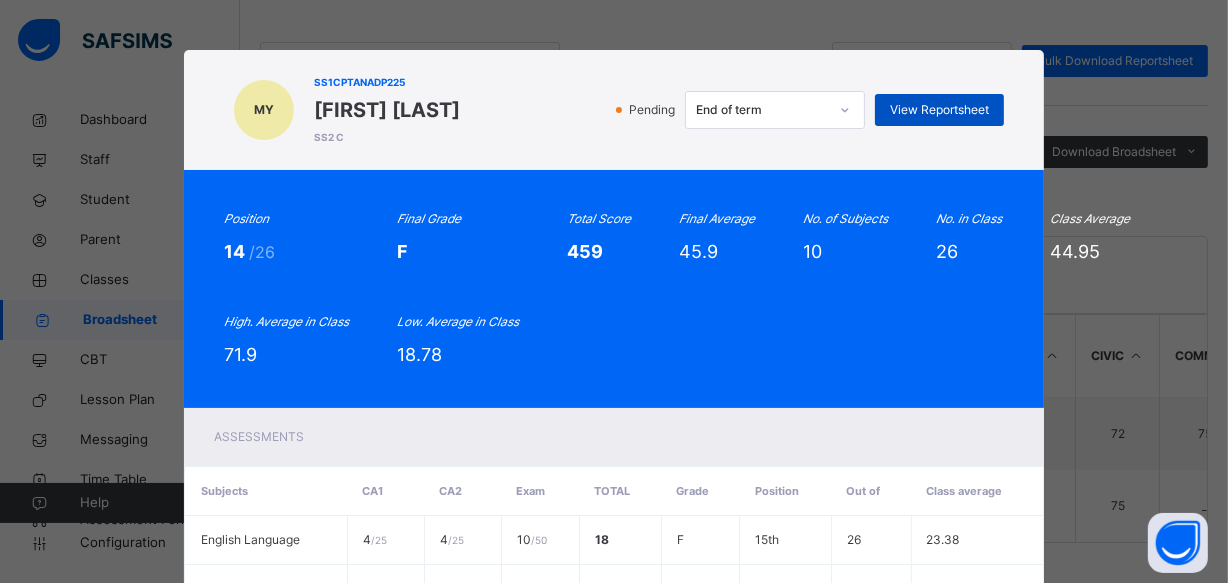 click on "View Reportsheet" at bounding box center (939, 110) 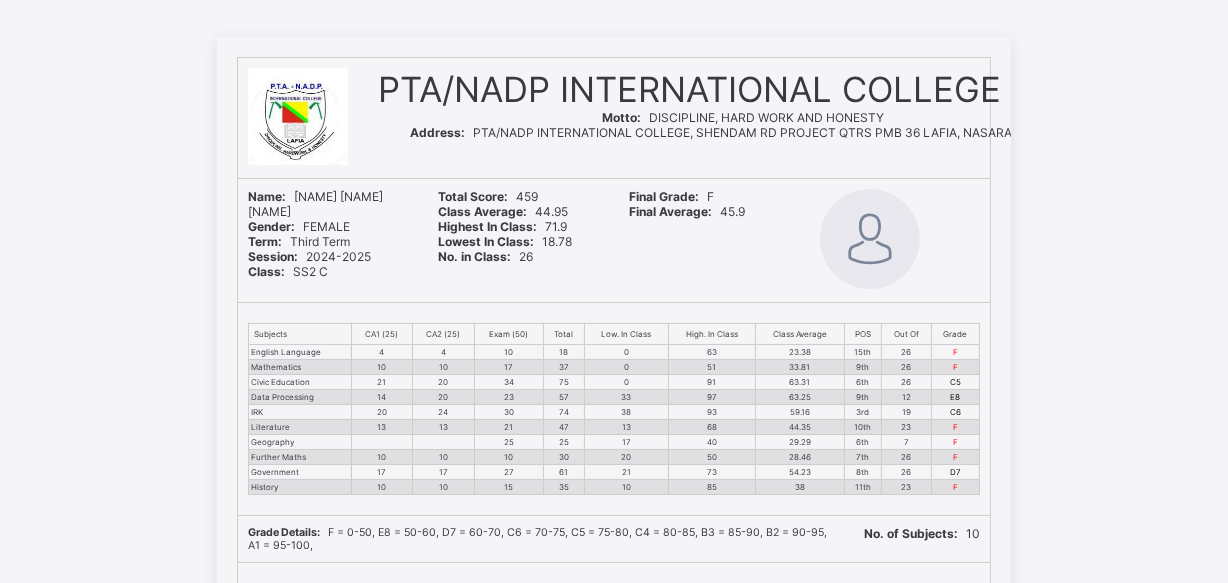 scroll, scrollTop: 72, scrollLeft: 0, axis: vertical 